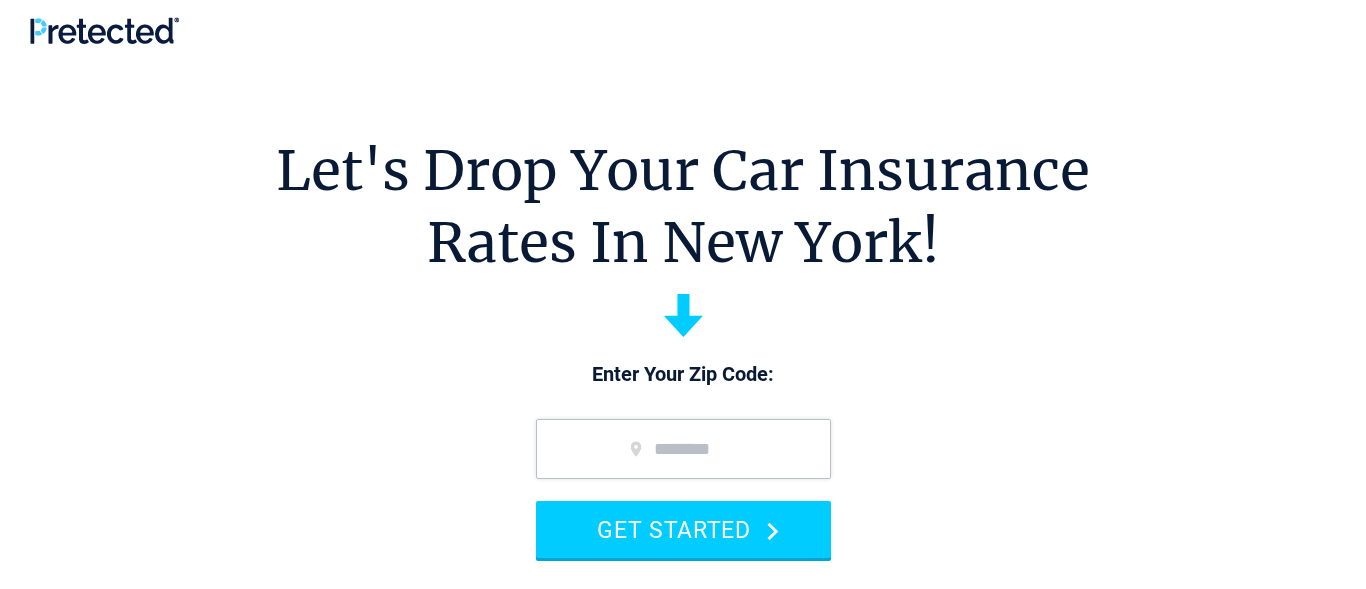 scroll, scrollTop: 0, scrollLeft: 0, axis: both 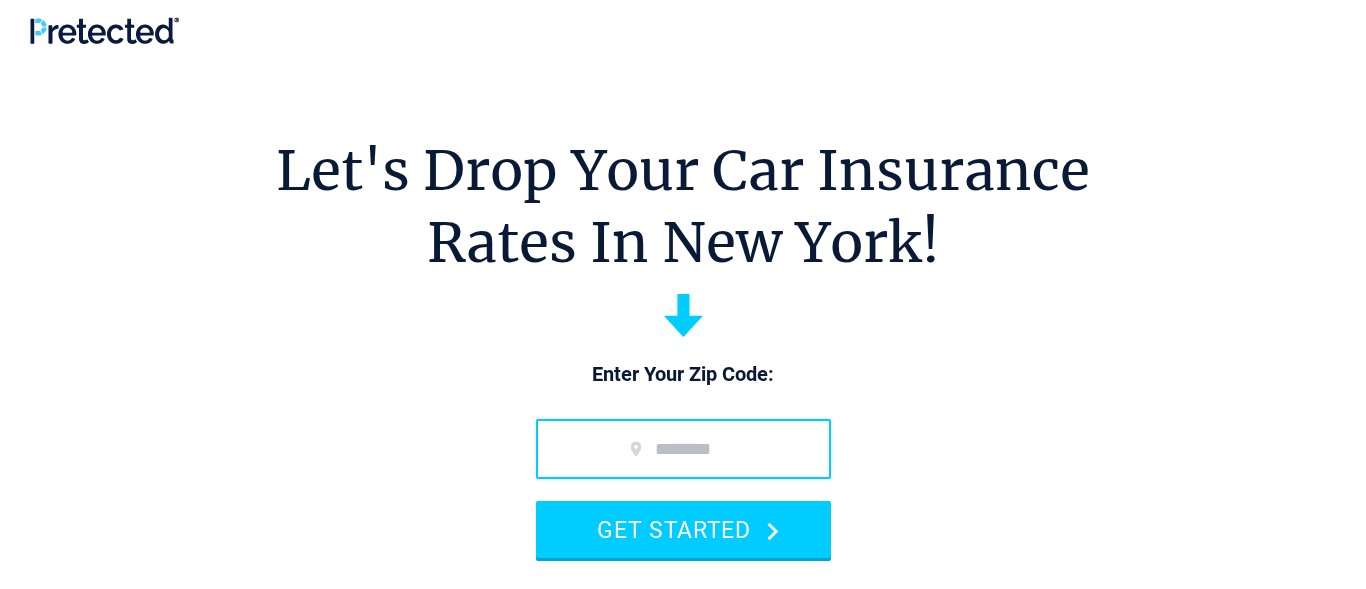 click at bounding box center [683, 449] 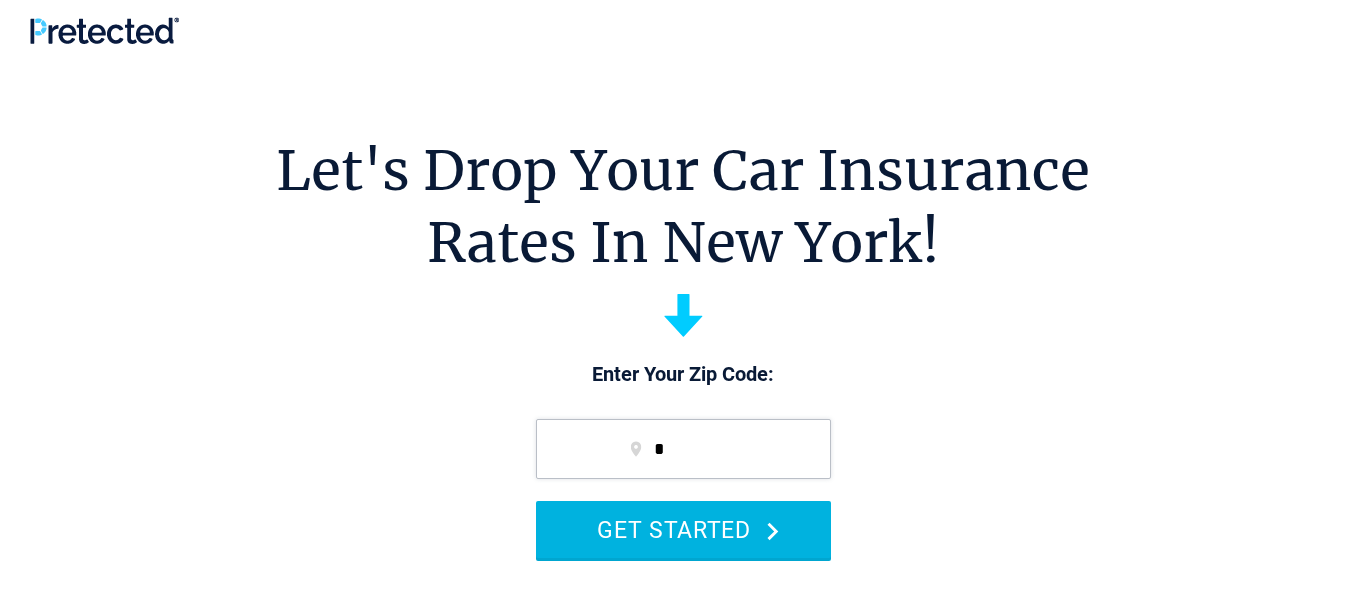 type on "*****" 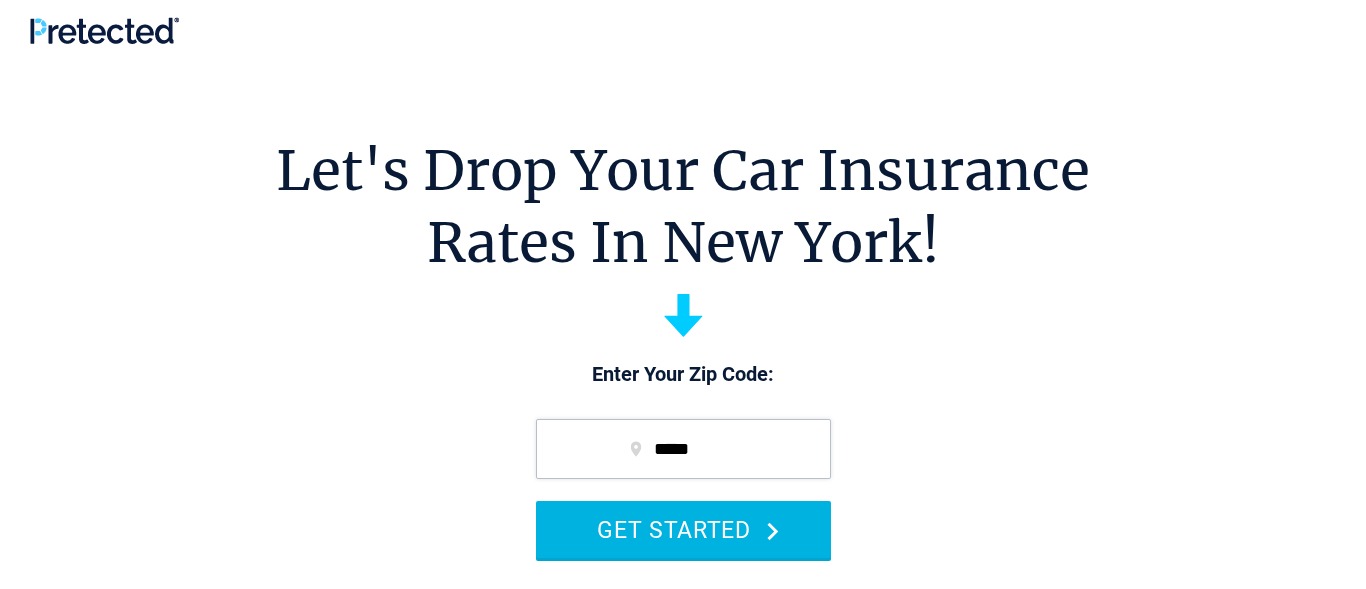 click on "GET STARTED" at bounding box center (683, 529) 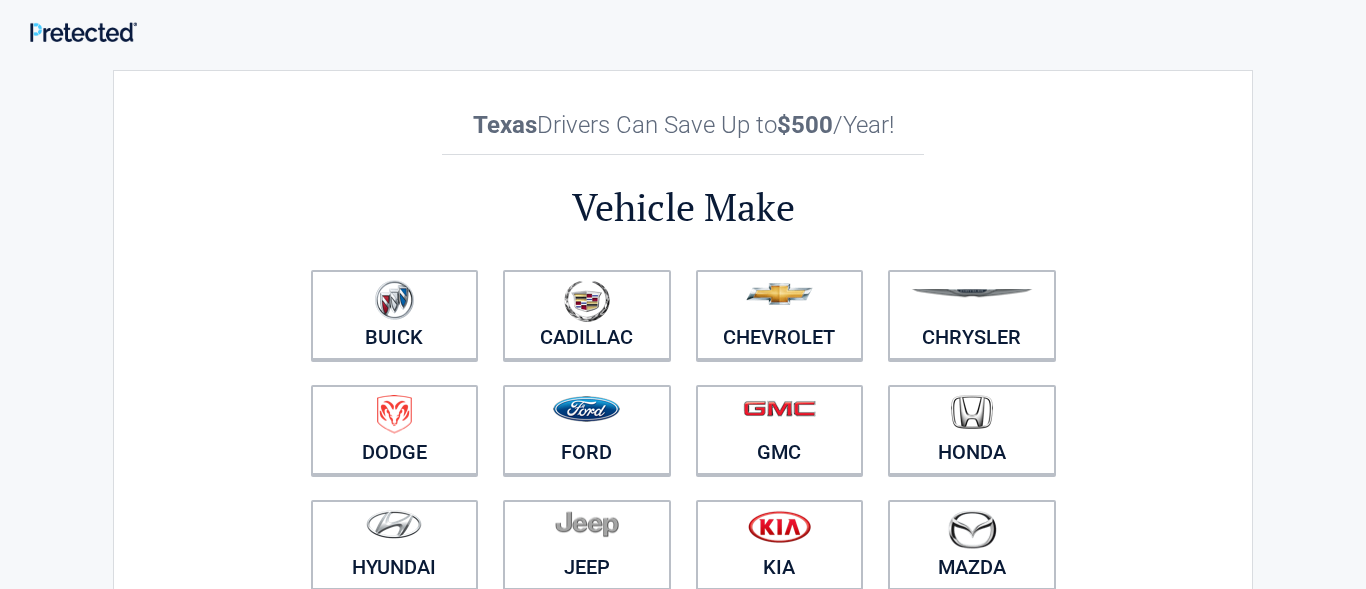scroll, scrollTop: 0, scrollLeft: 0, axis: both 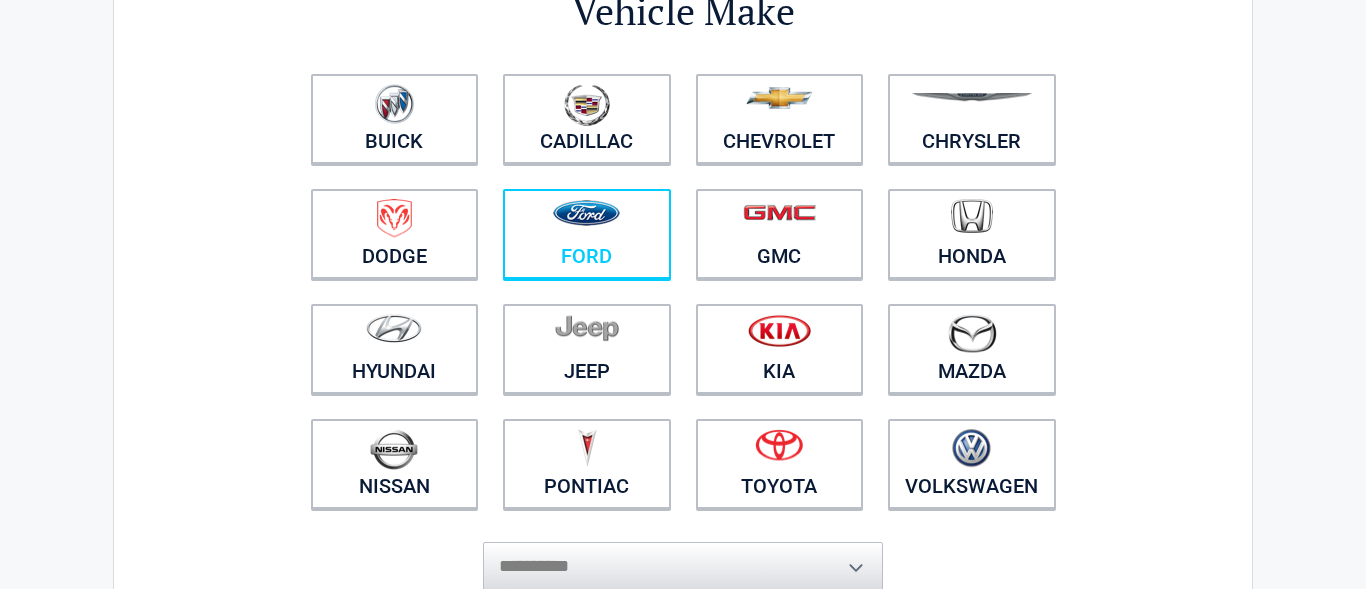 click at bounding box center (587, 221) 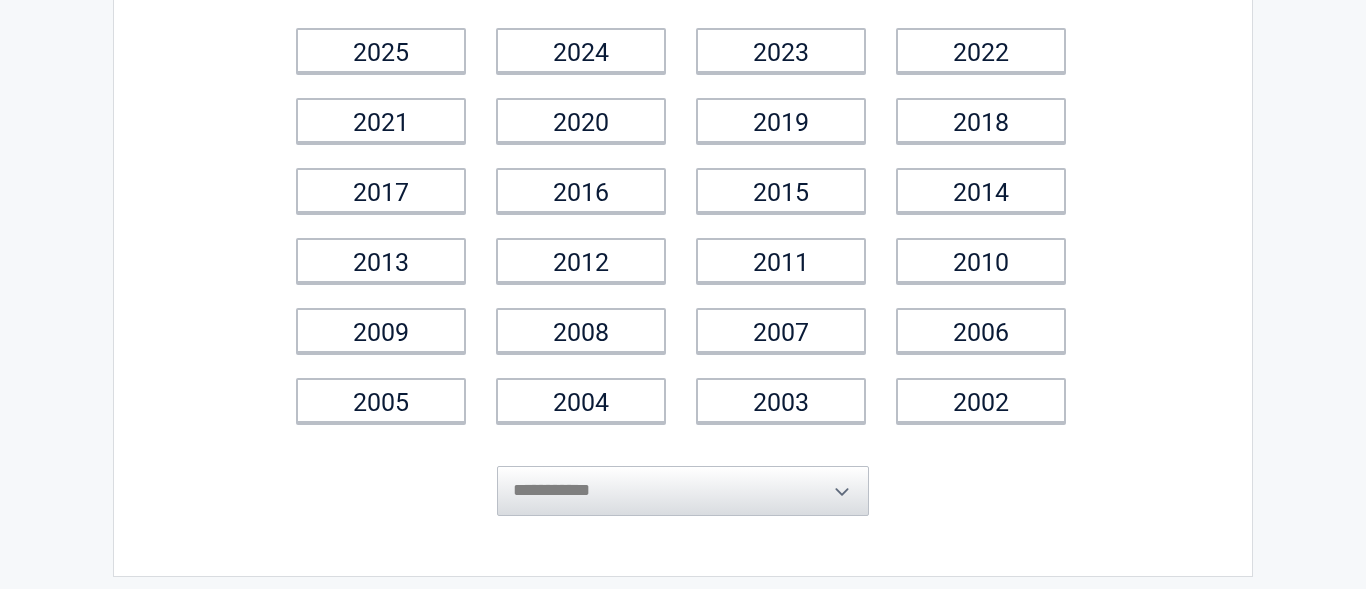 scroll, scrollTop: 0, scrollLeft: 0, axis: both 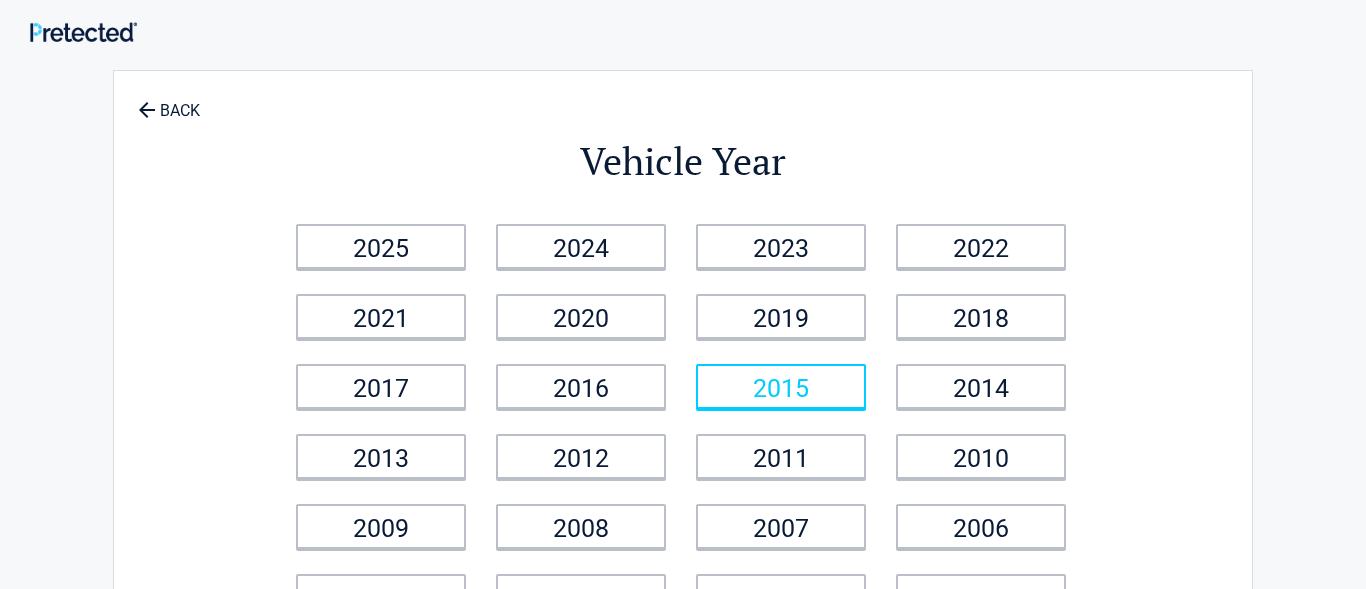 click on "2015" at bounding box center [781, 386] 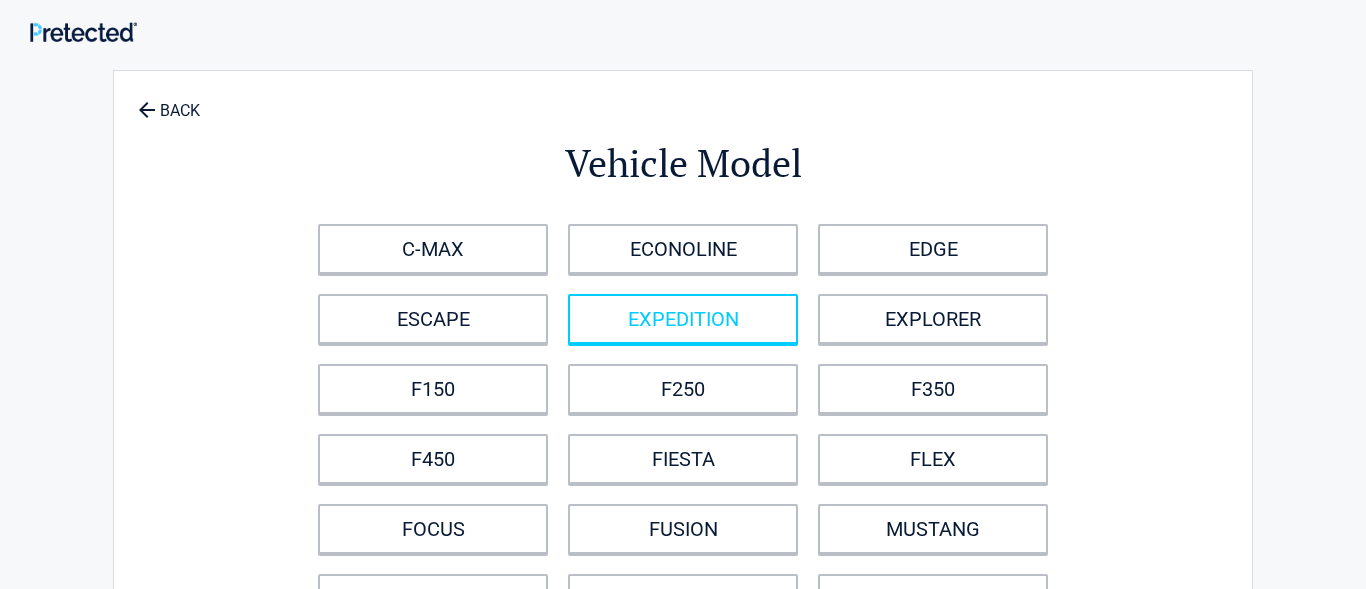 click on "EXPEDITION" at bounding box center [683, 319] 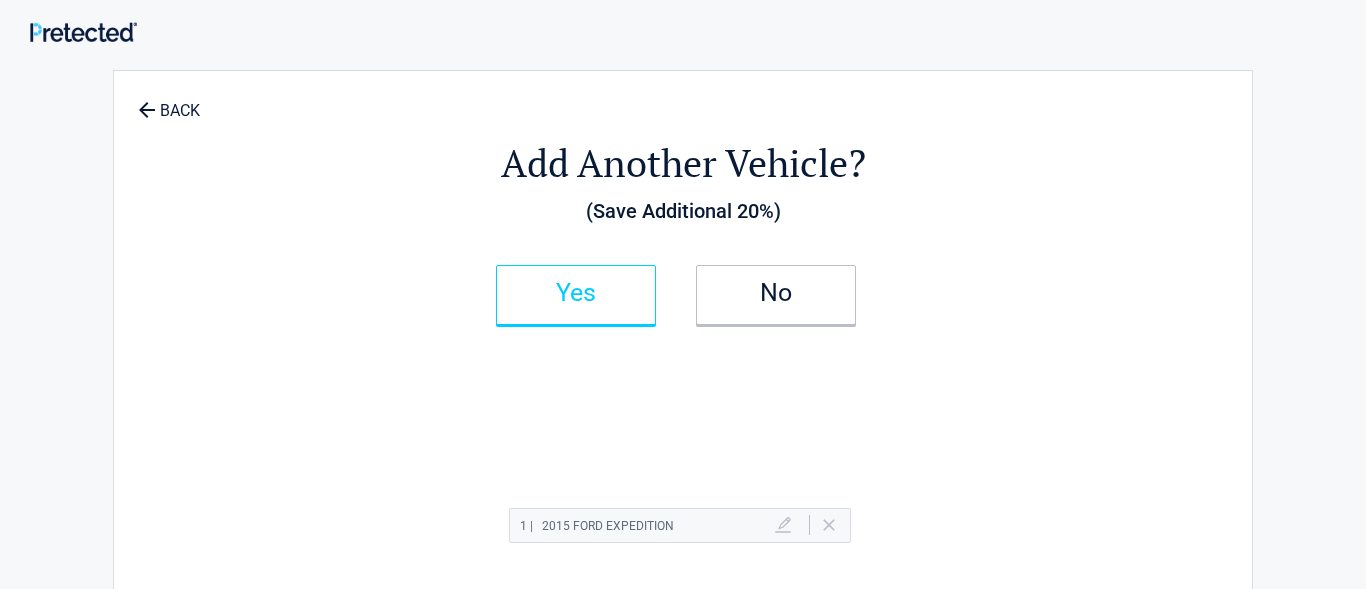 click on "Yes" at bounding box center (576, 295) 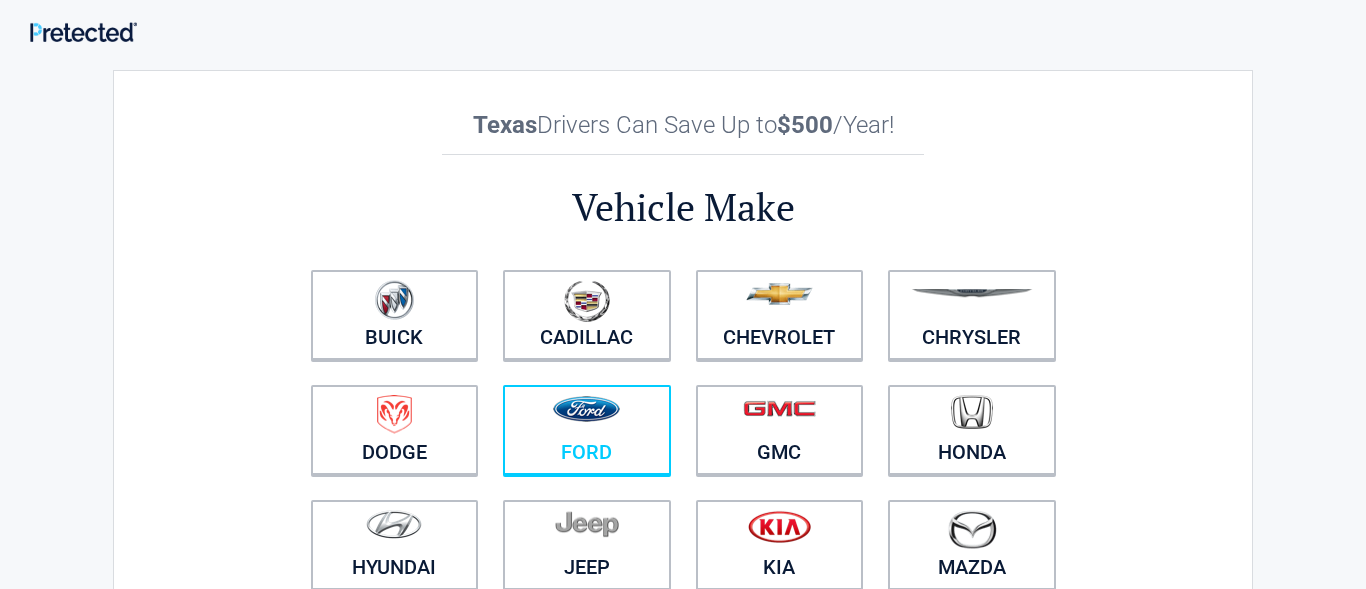 click at bounding box center (587, 417) 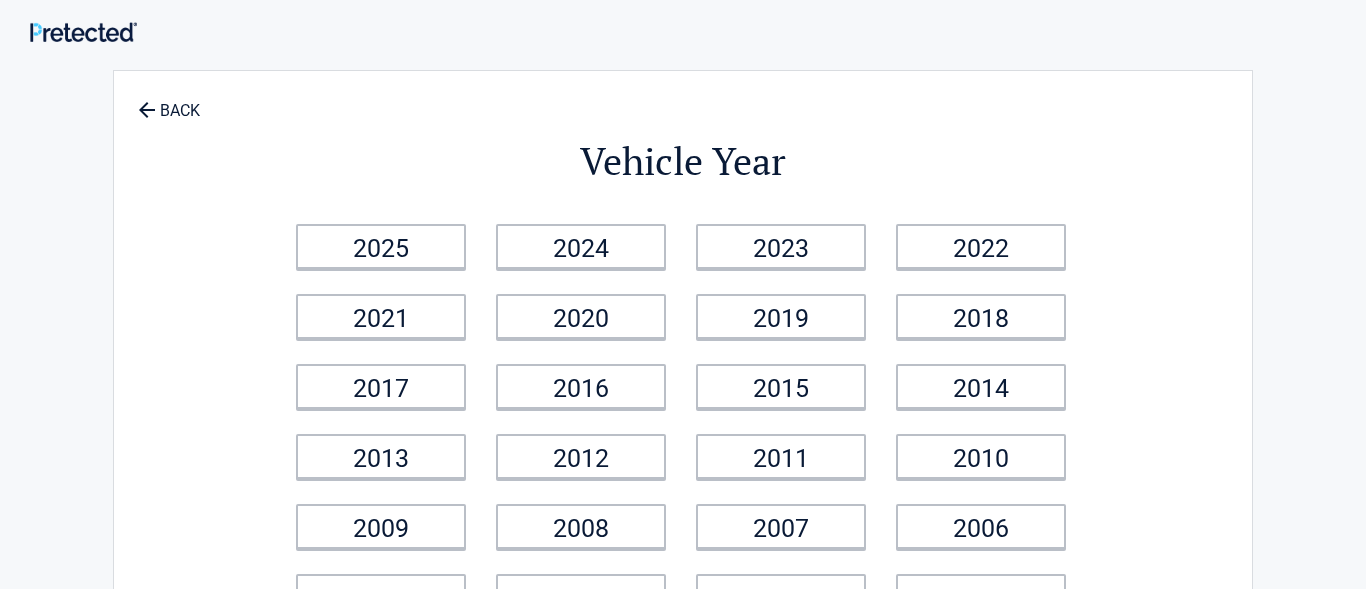 click on "2014" at bounding box center (983, 387) 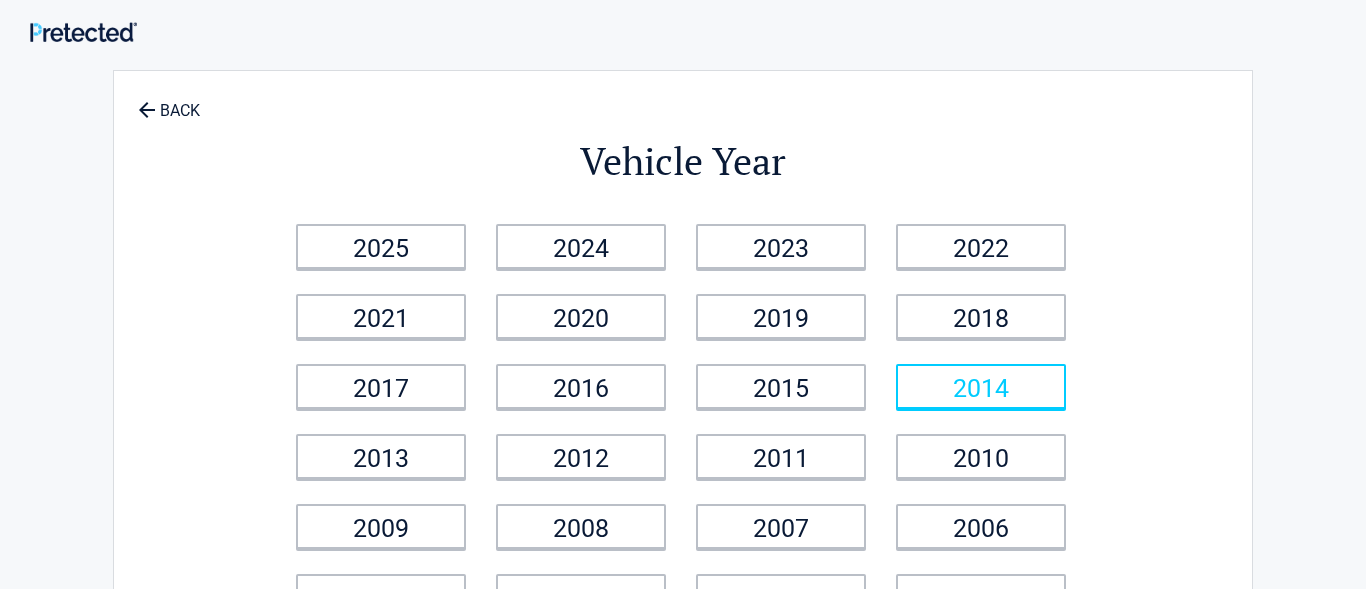 click on "2014" at bounding box center (981, 386) 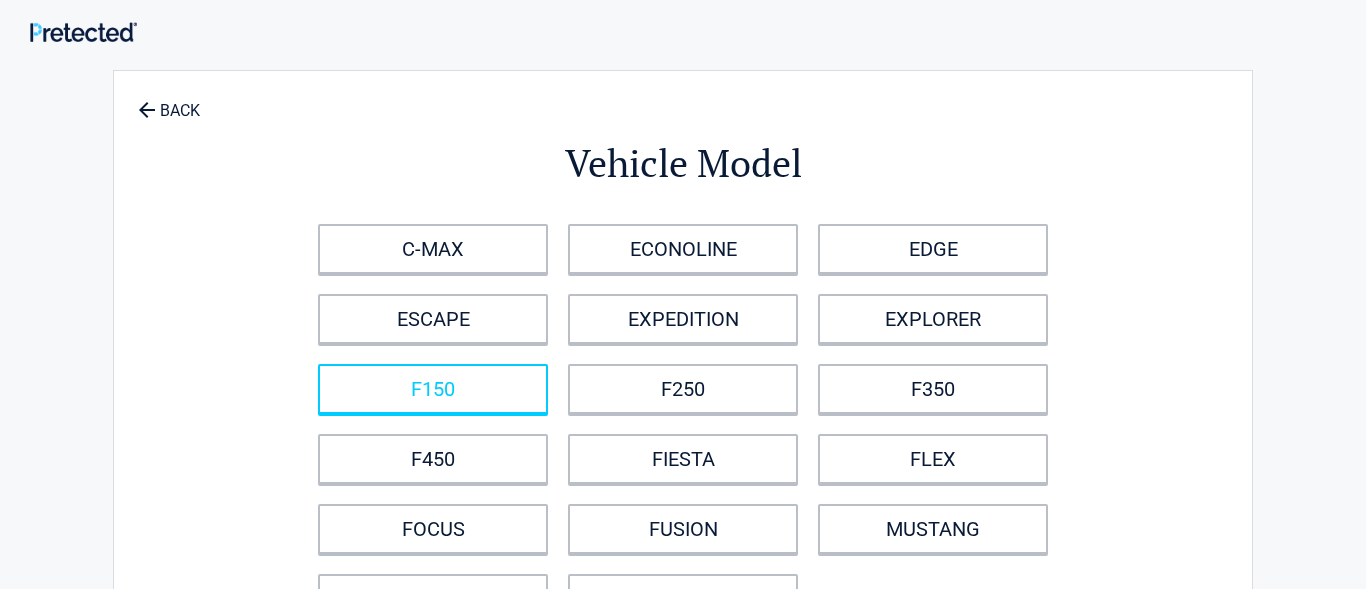 click on "F150" at bounding box center [433, 389] 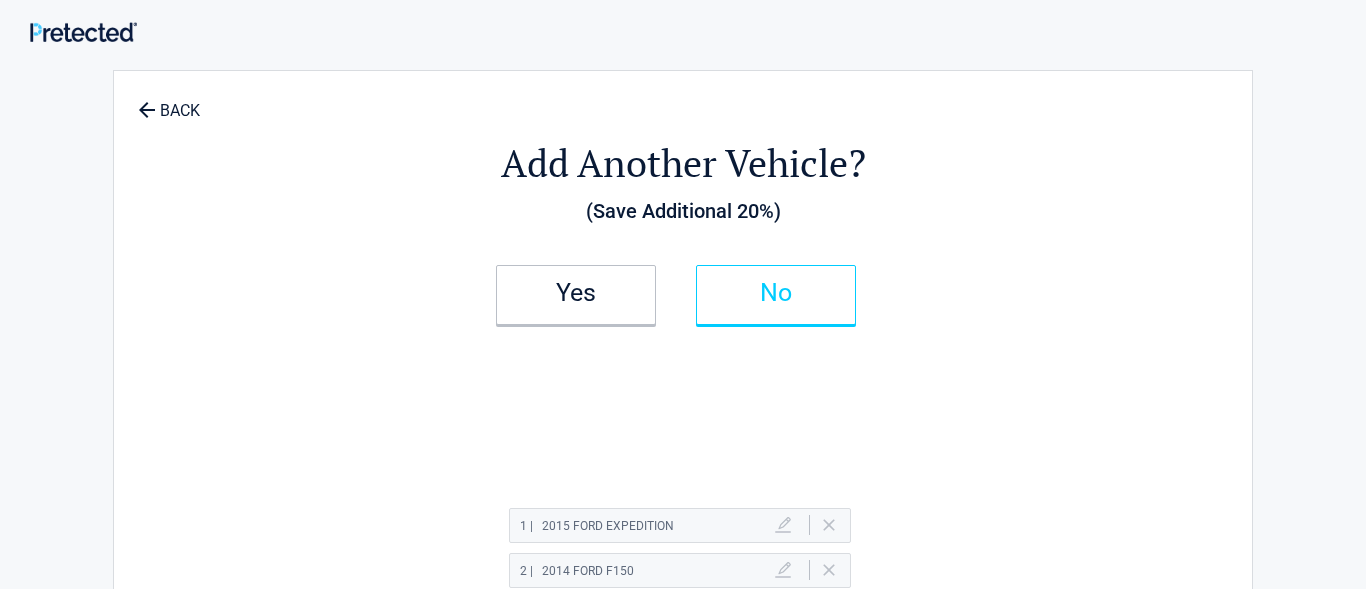 click on "No" at bounding box center [776, 293] 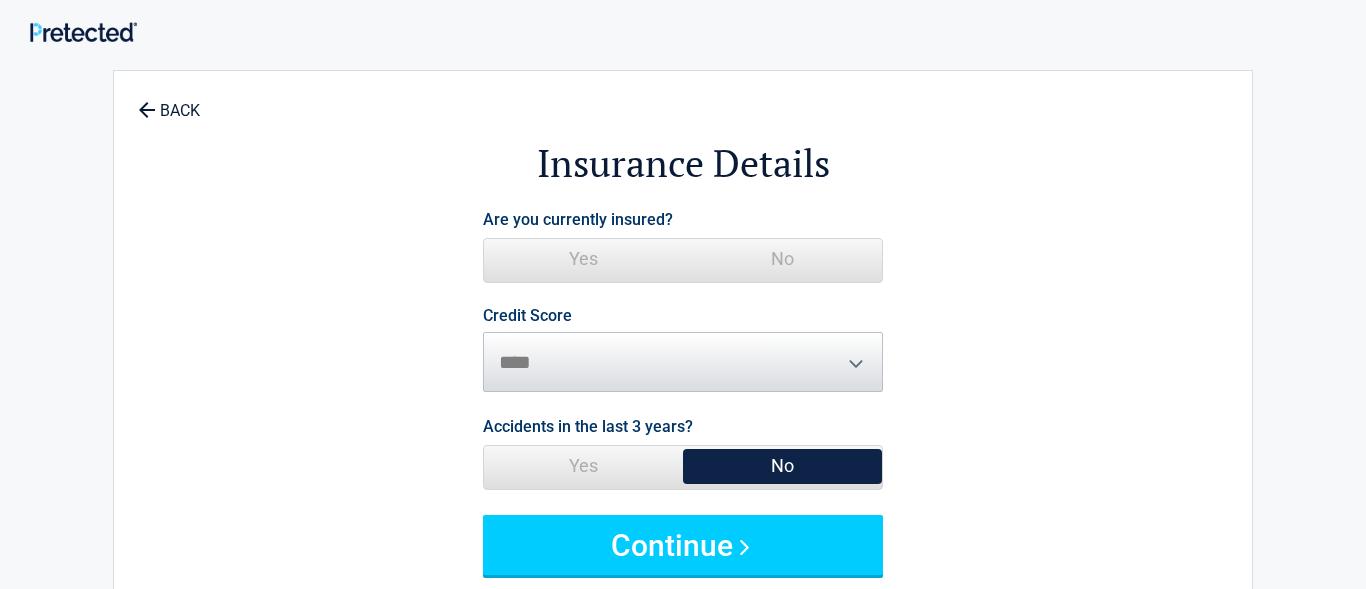 click on "Yes" at bounding box center [583, 259] 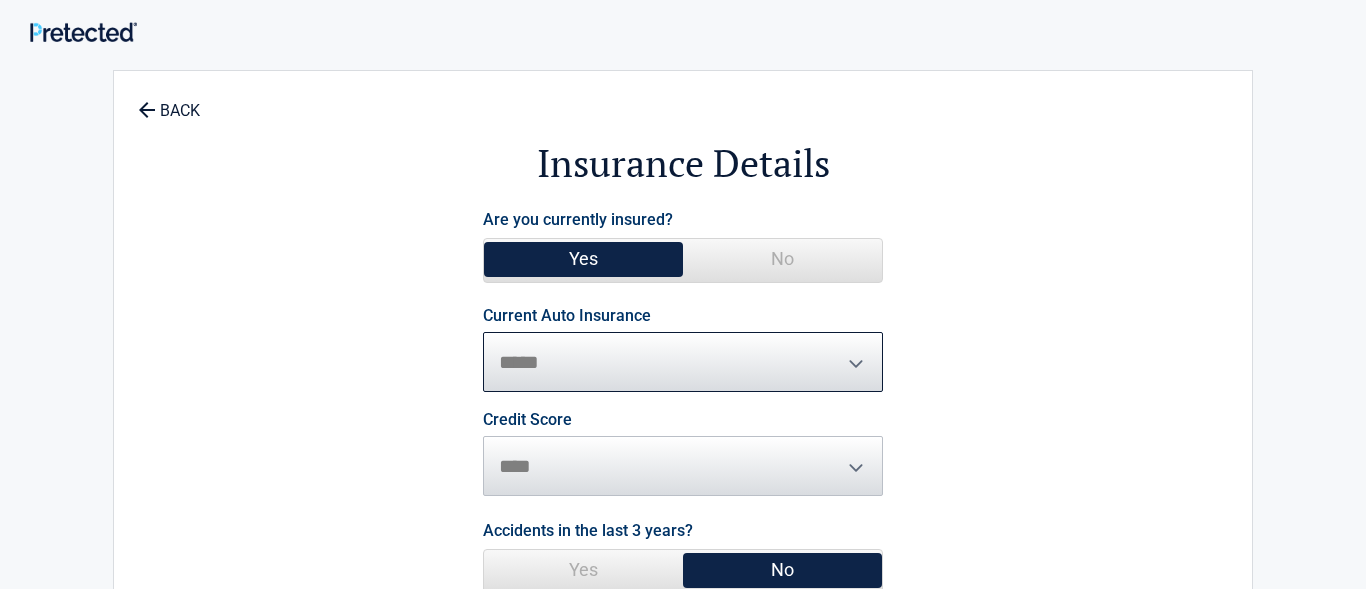 click on "**********" at bounding box center [683, 362] 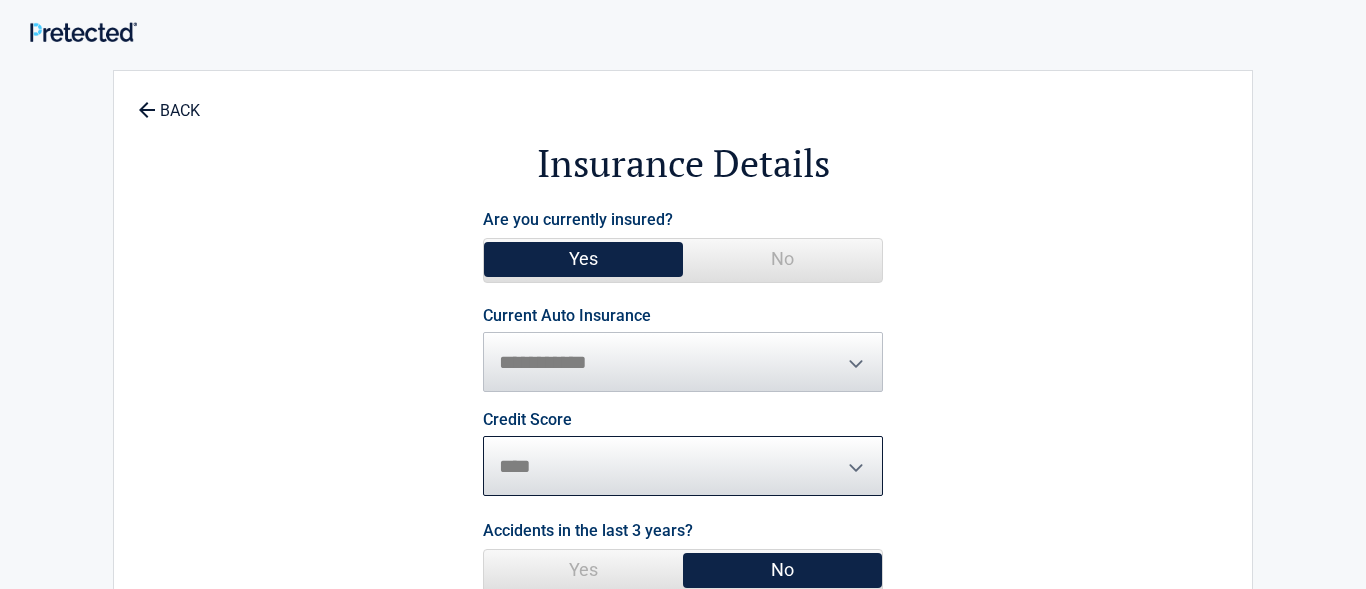 click on "*********
****
*******
****" at bounding box center [683, 466] 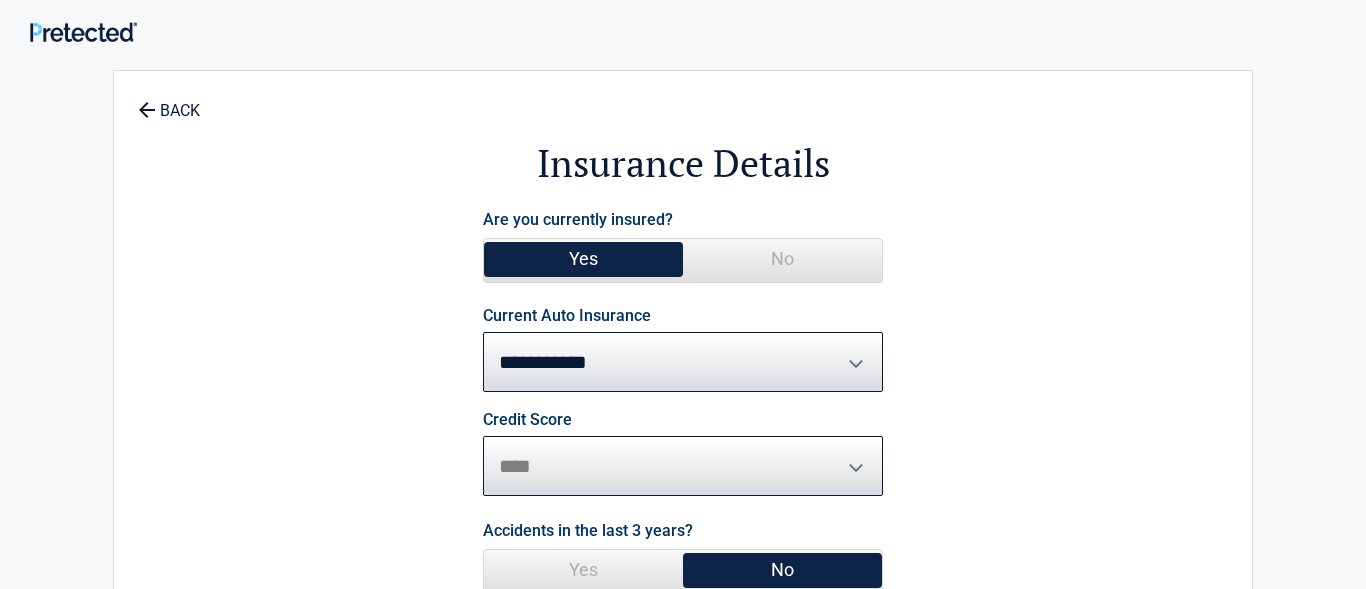 select on "*******" 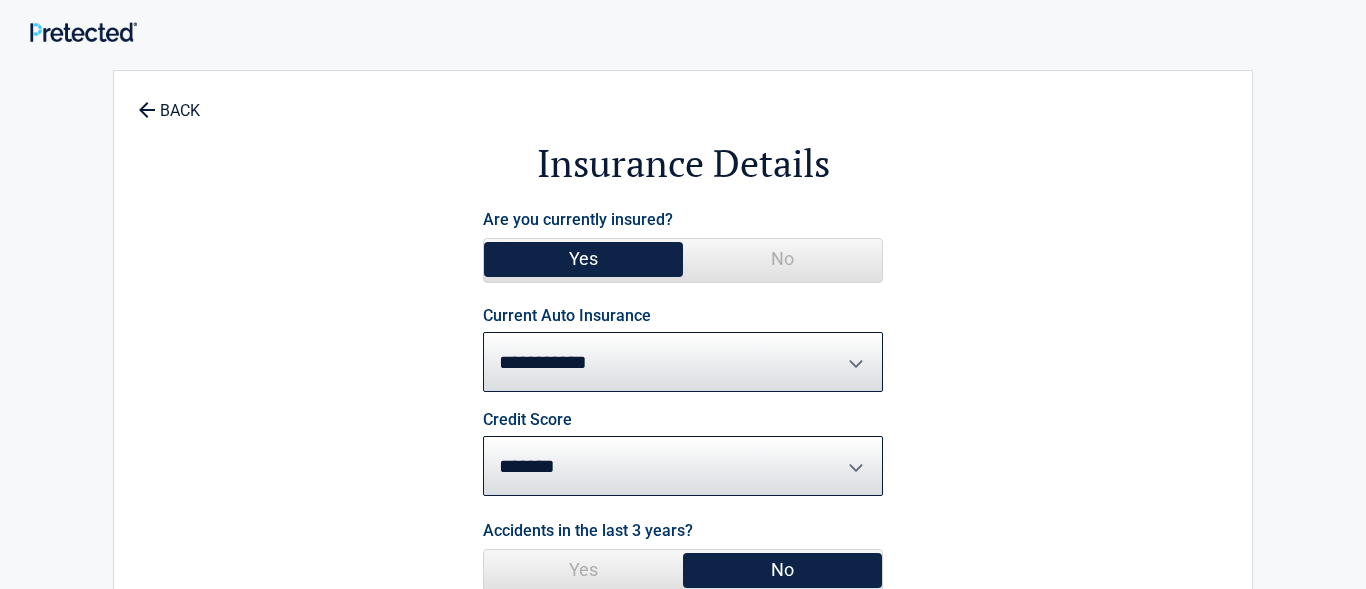 click on "**********" at bounding box center [683, 442] 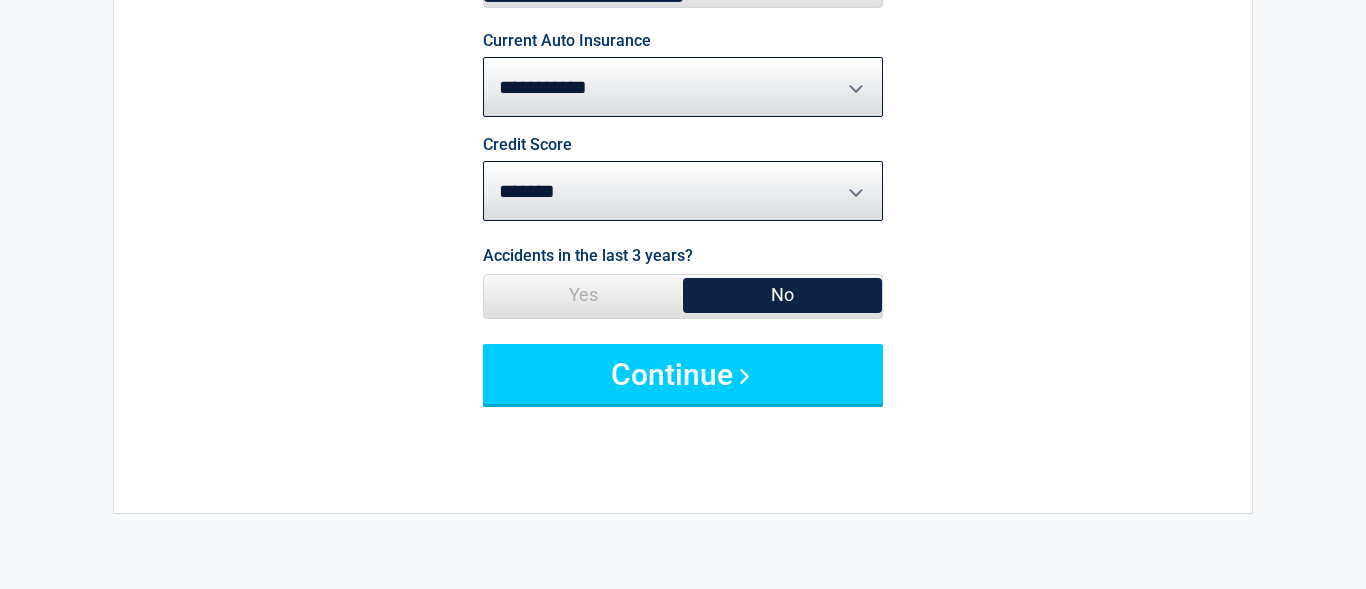 scroll, scrollTop: 281, scrollLeft: 0, axis: vertical 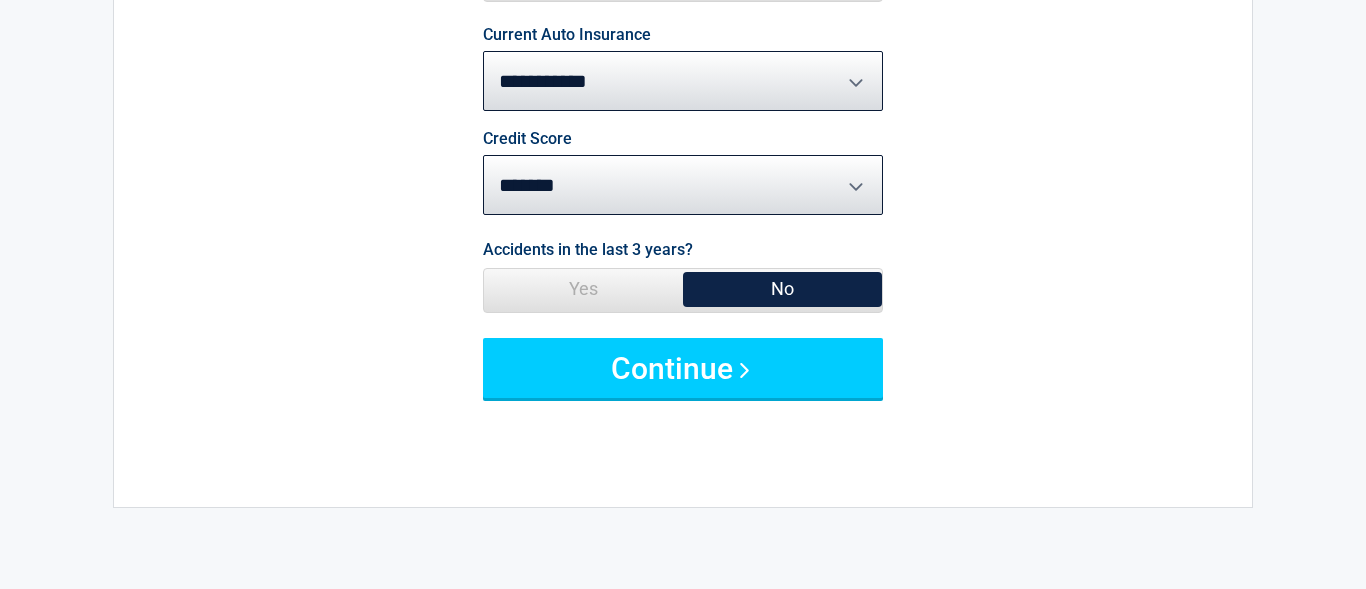 click on "Yes" at bounding box center (583, 289) 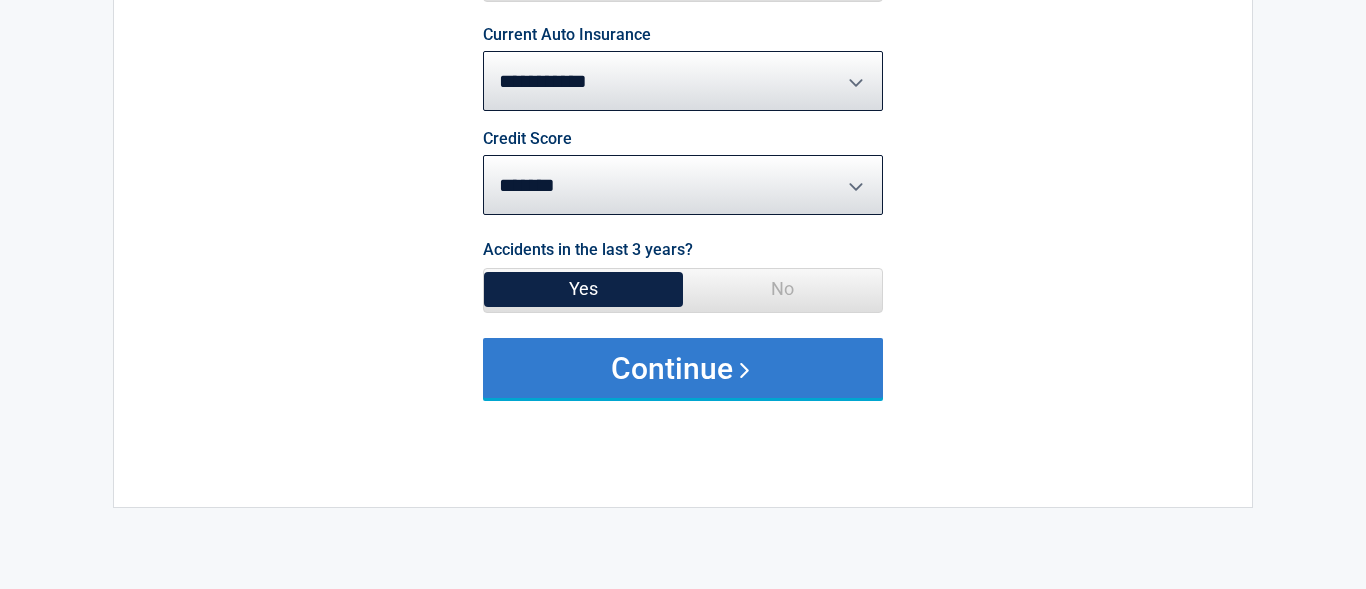 click on "Continue" at bounding box center (683, 368) 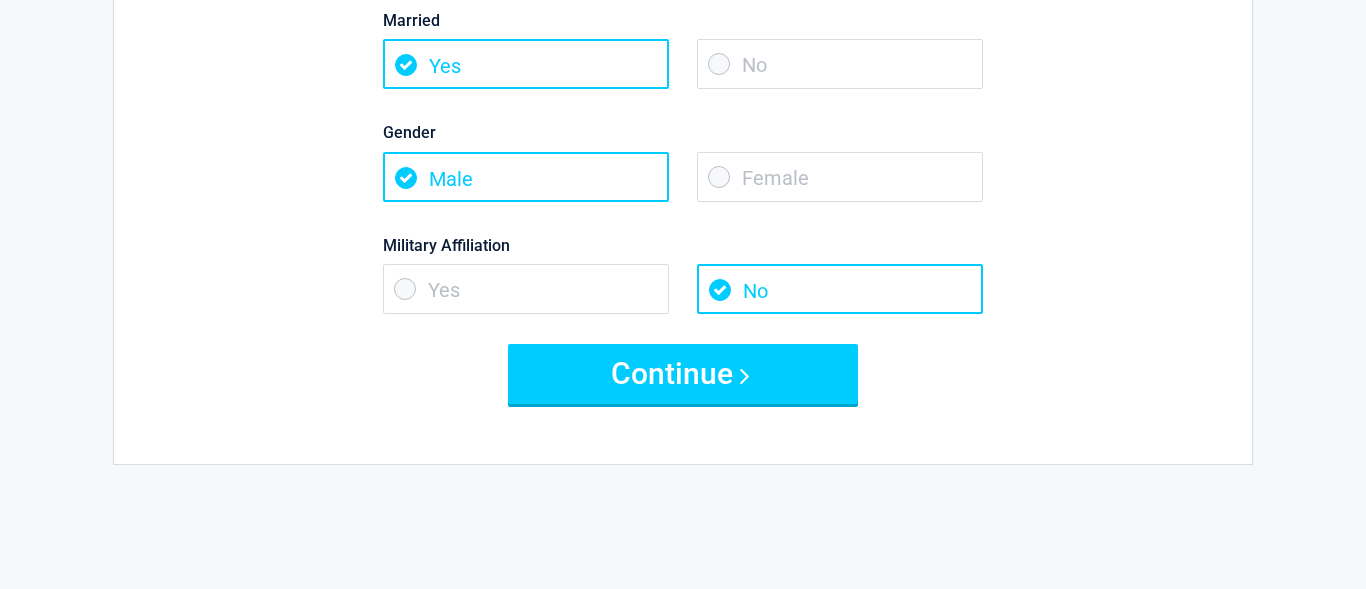 scroll, scrollTop: 345, scrollLeft: 0, axis: vertical 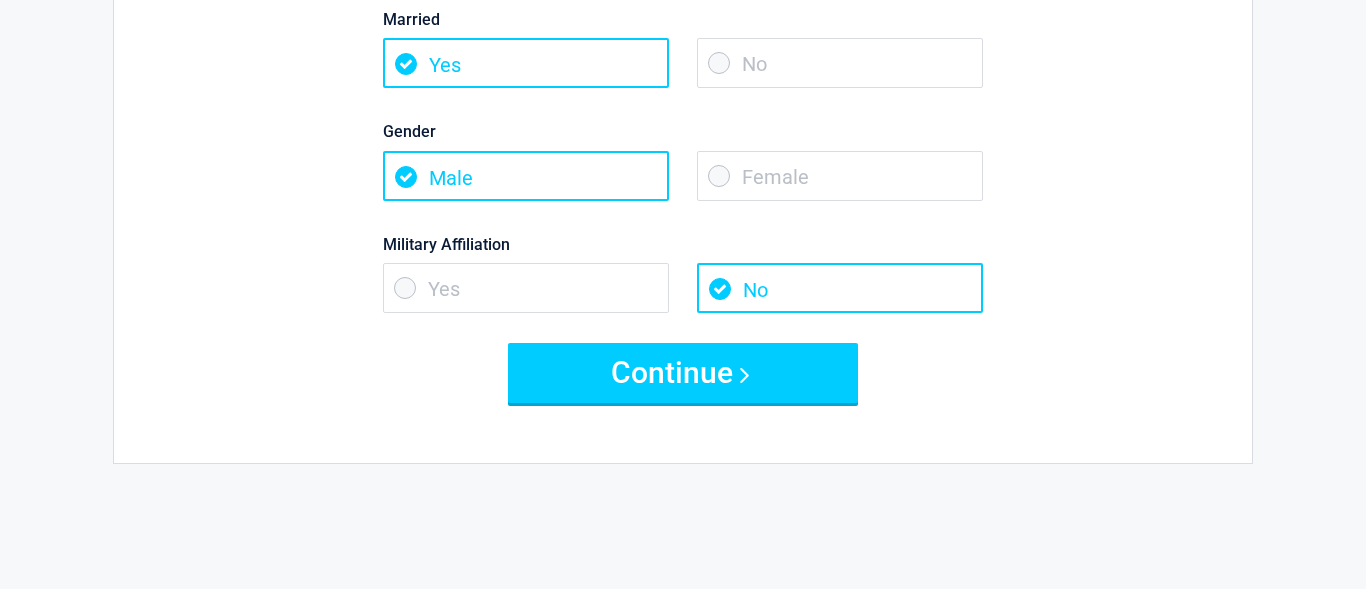 click on "Female" at bounding box center (840, 176) 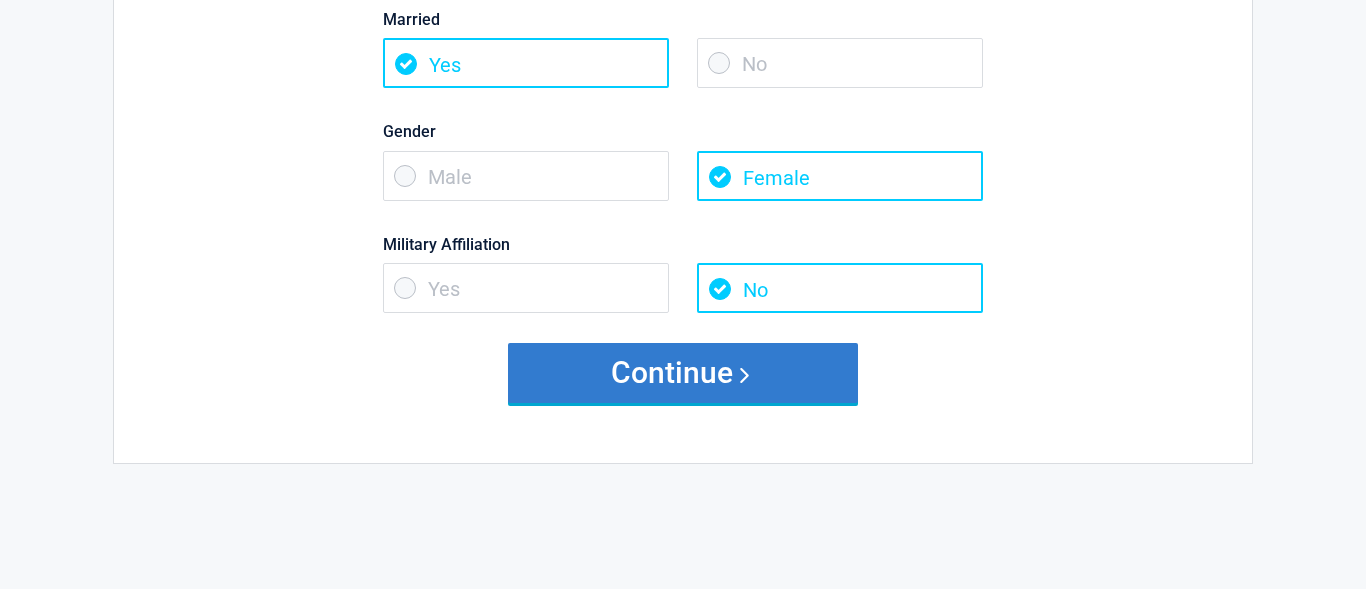 click on "Continue" at bounding box center [683, 373] 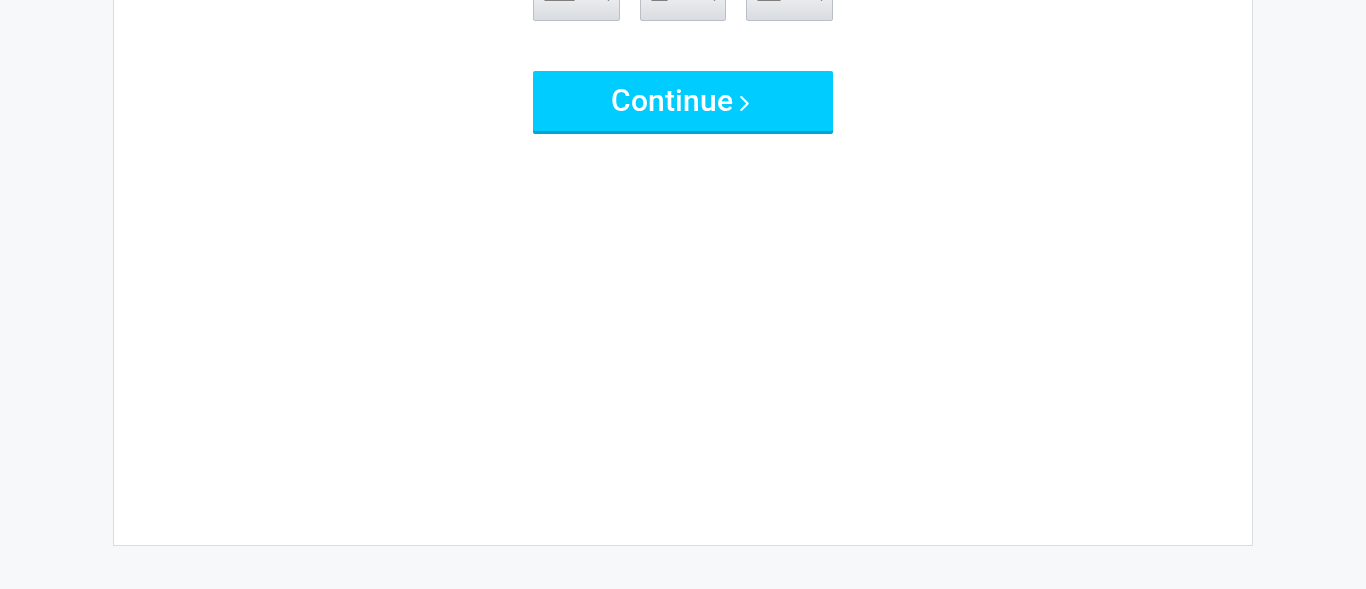 scroll, scrollTop: 0, scrollLeft: 0, axis: both 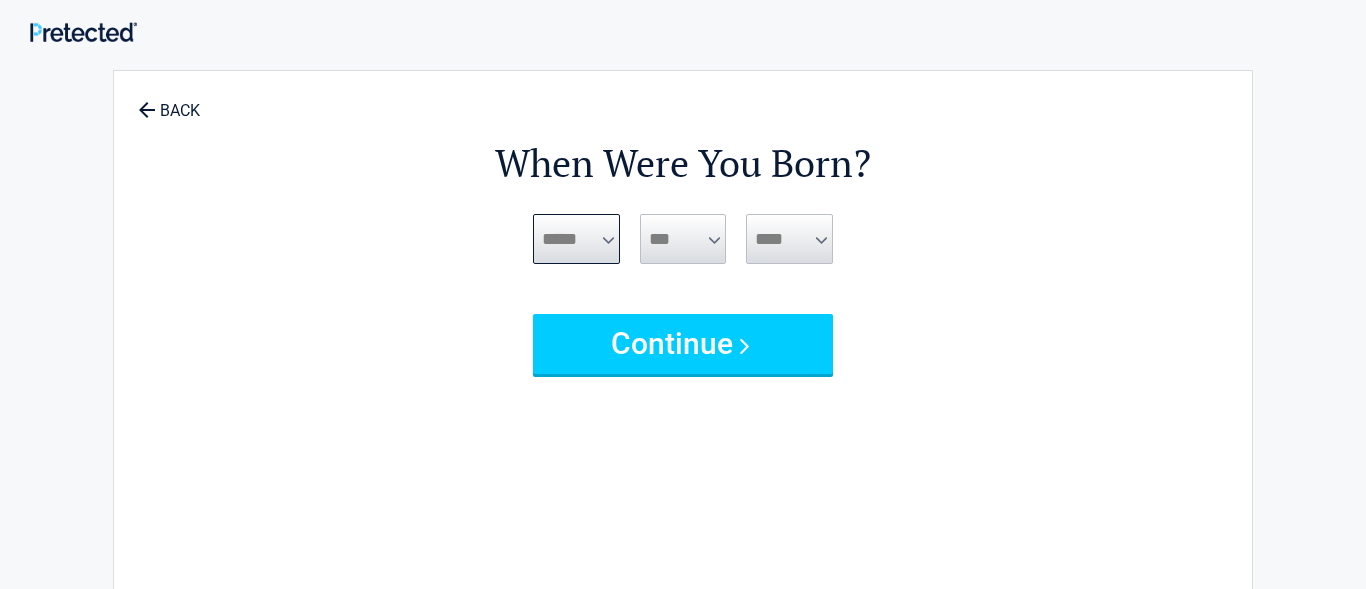 click on "*****
***
***
***
***
***
***
***
***
***
***
***
***" at bounding box center (576, 239) 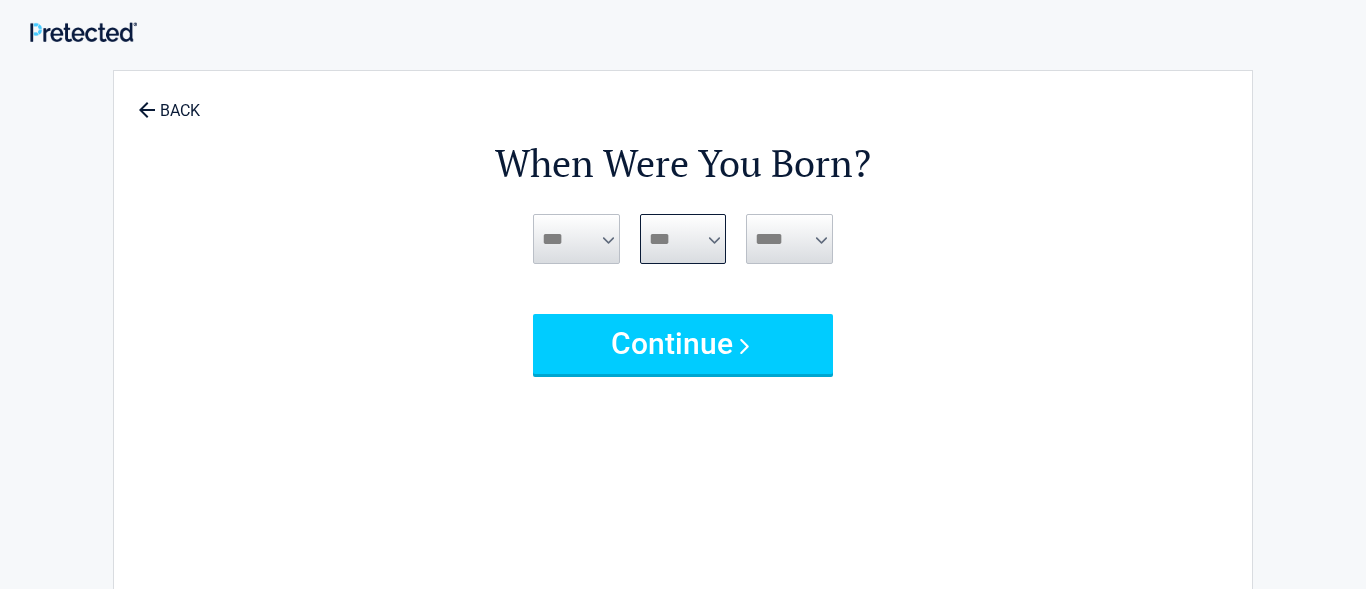 click on "*** * * * * * * * * * ** ** ** ** ** ** ** ** ** ** ** ** ** ** ** ** ** ** ** ** **" at bounding box center (683, 239) 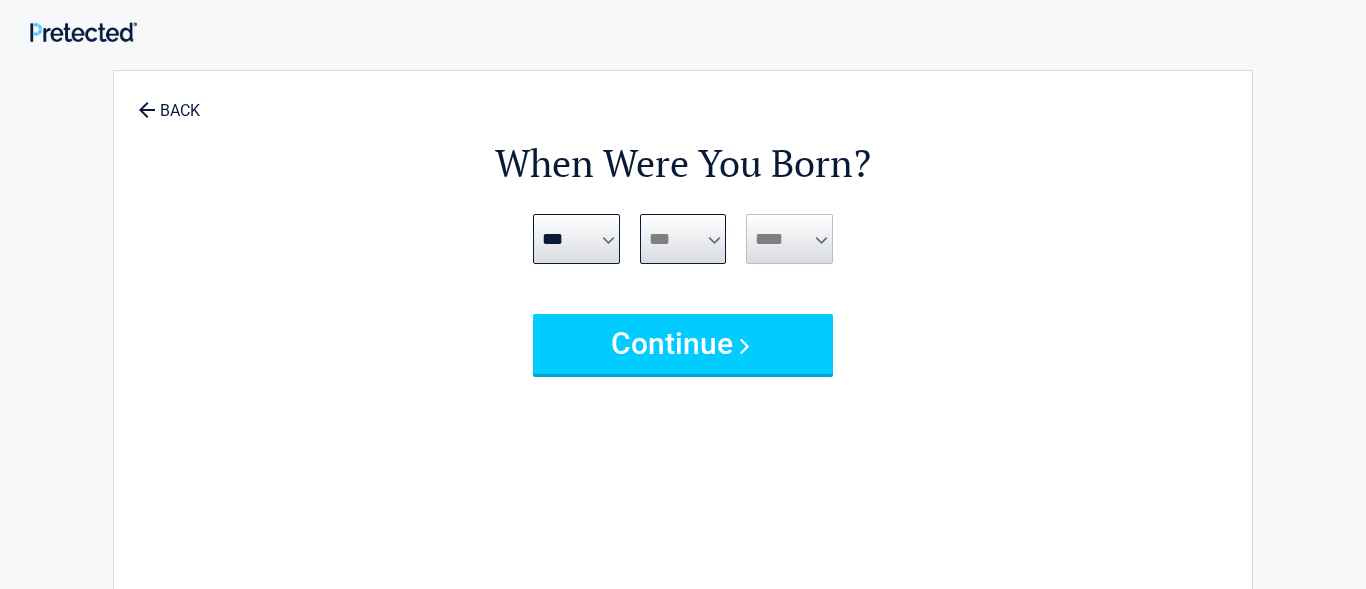 select on "*" 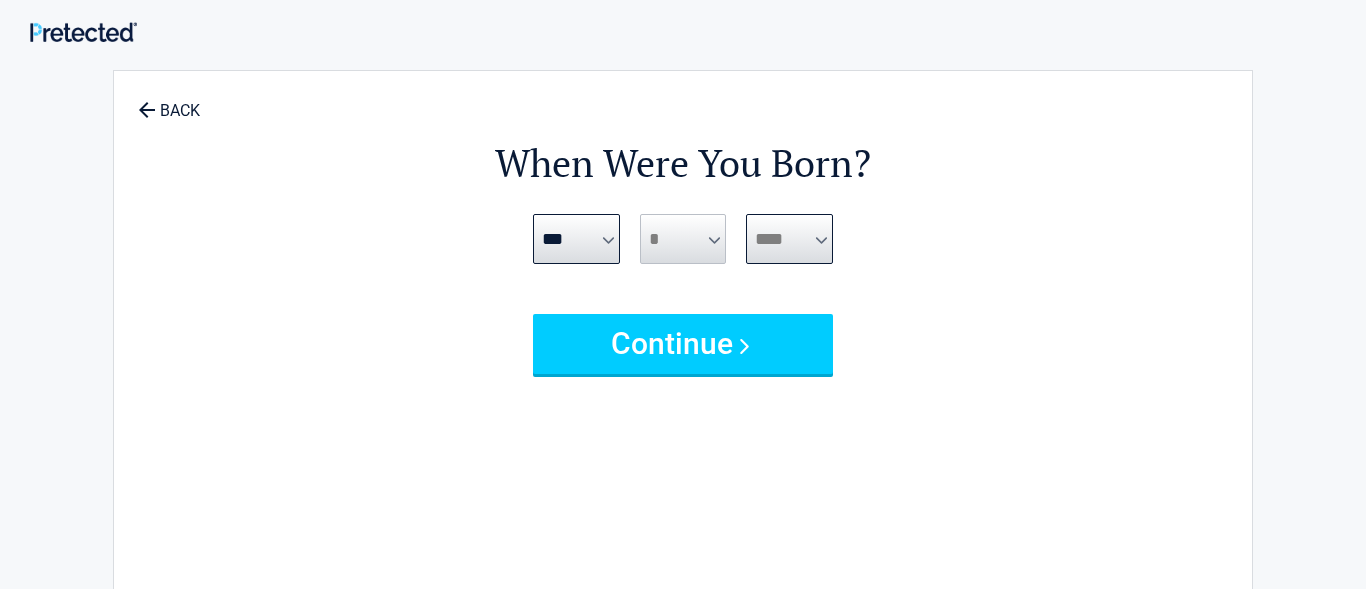 click on "****
****
****
****
****
****
****
****
****
****
****
****
****
****
****
****
****
****
****
****
****
****
****
****
****
****
****
****
****
****
****
****
****
****
****
****
****
****
****
****
****
****
****
****
****
****
****
****
****
****
****
****
****
****
****
****
****
****
****
****
****
****
****
****" at bounding box center (789, 239) 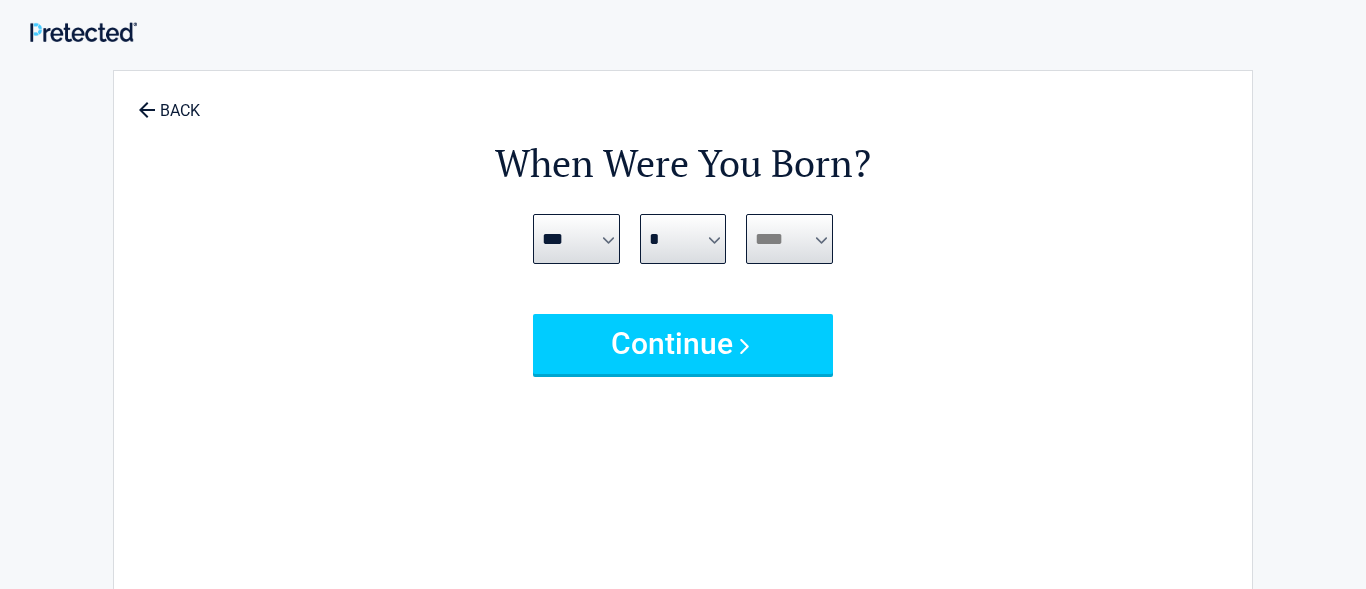 select on "****" 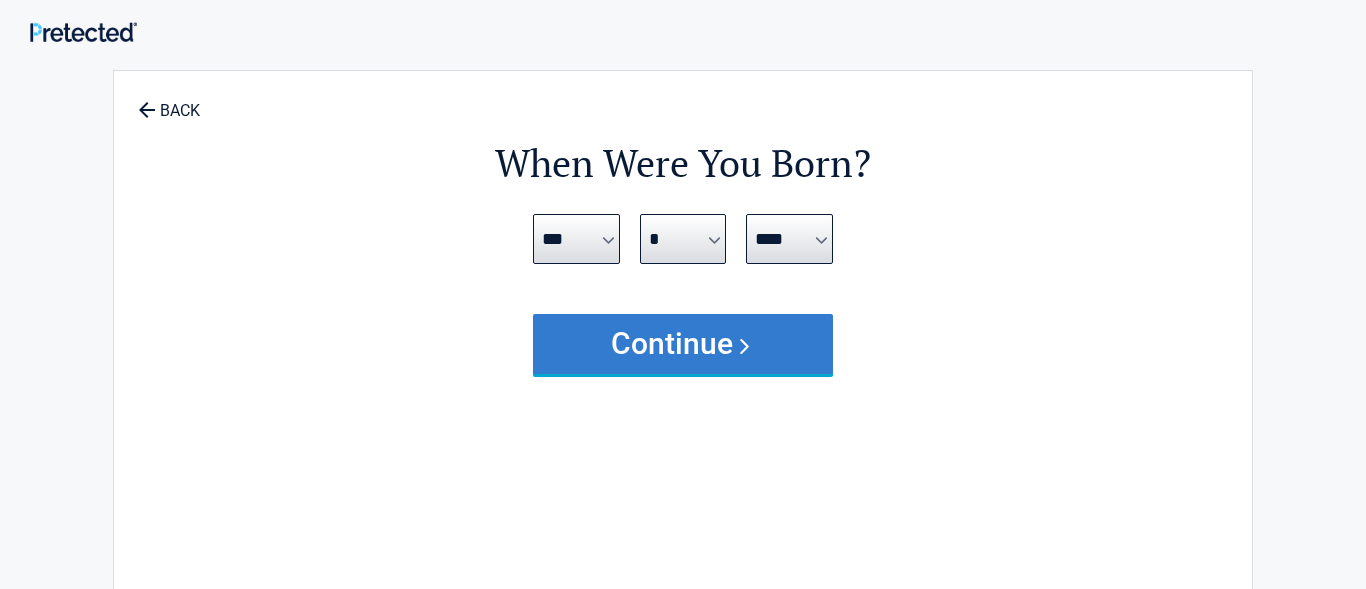 click on "Continue" at bounding box center [683, 344] 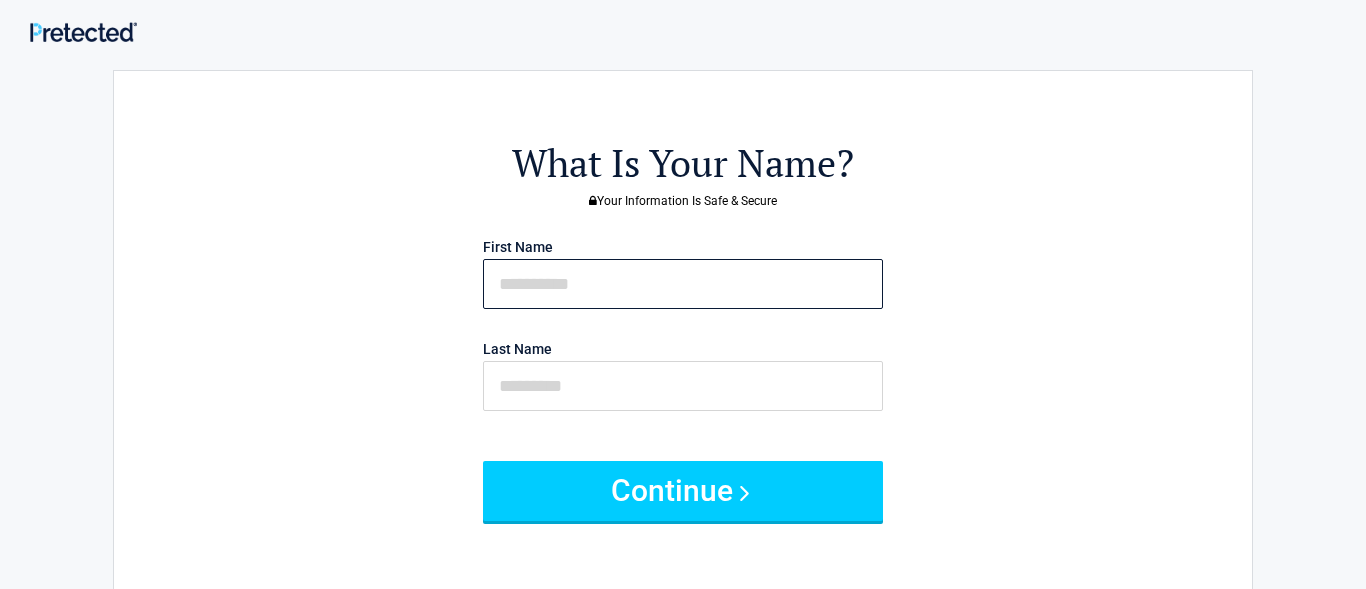 click at bounding box center [683, 284] 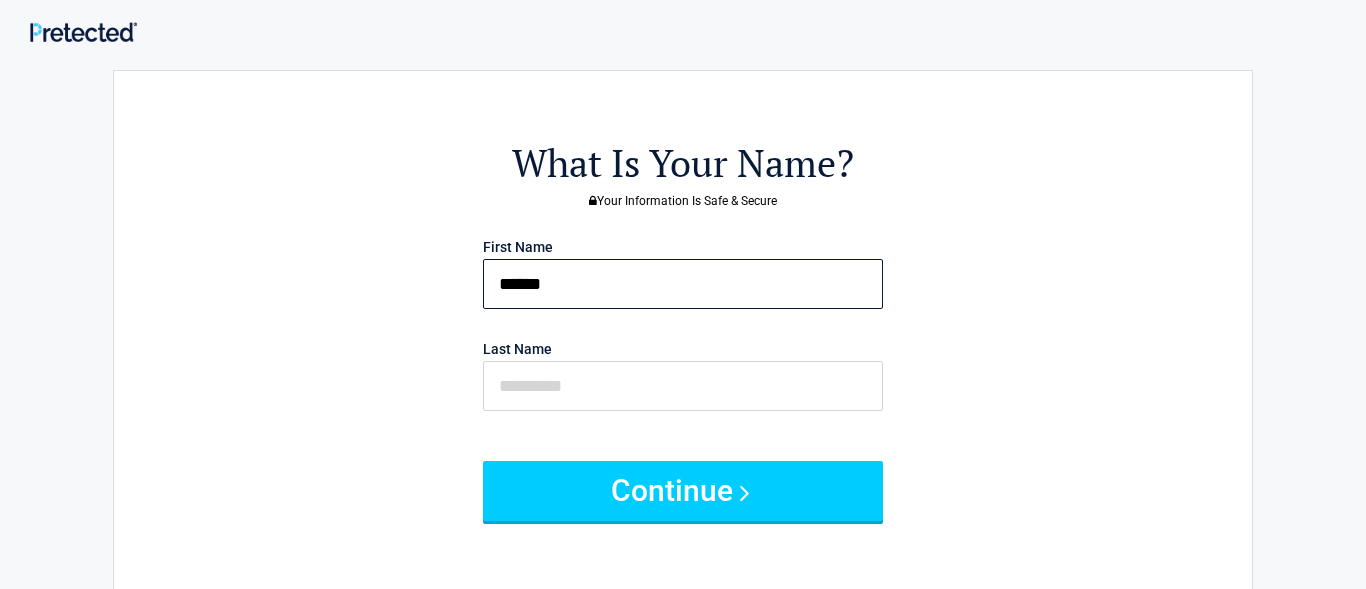 type on "******" 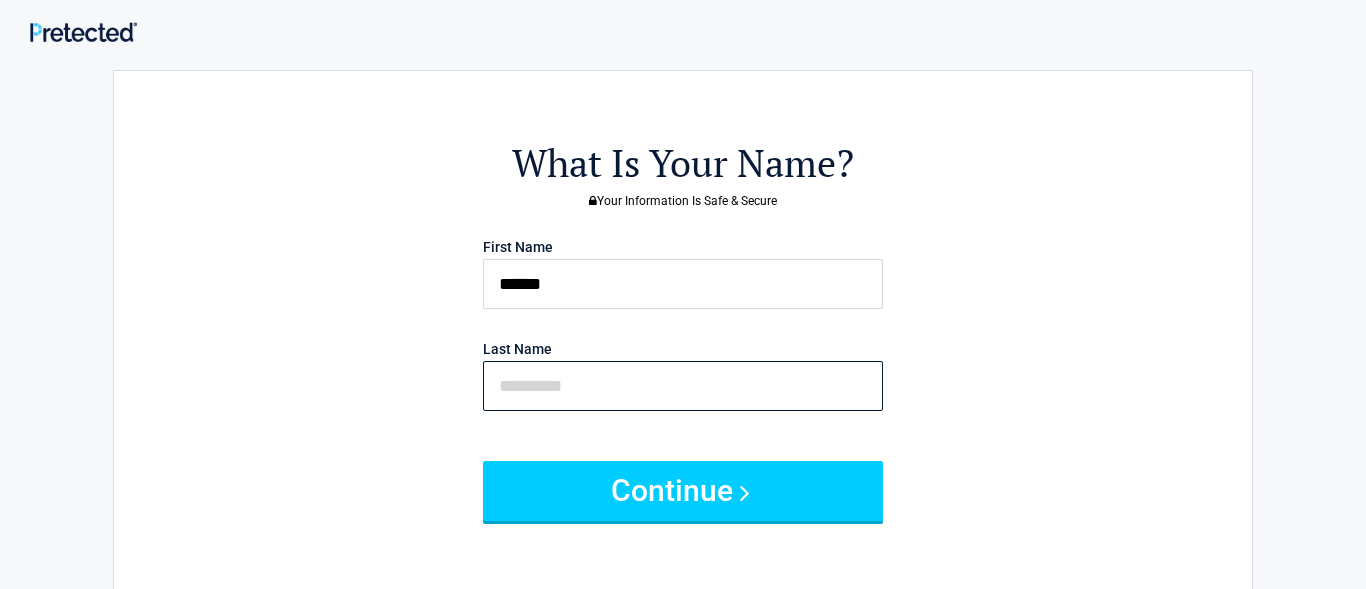 click at bounding box center (683, 386) 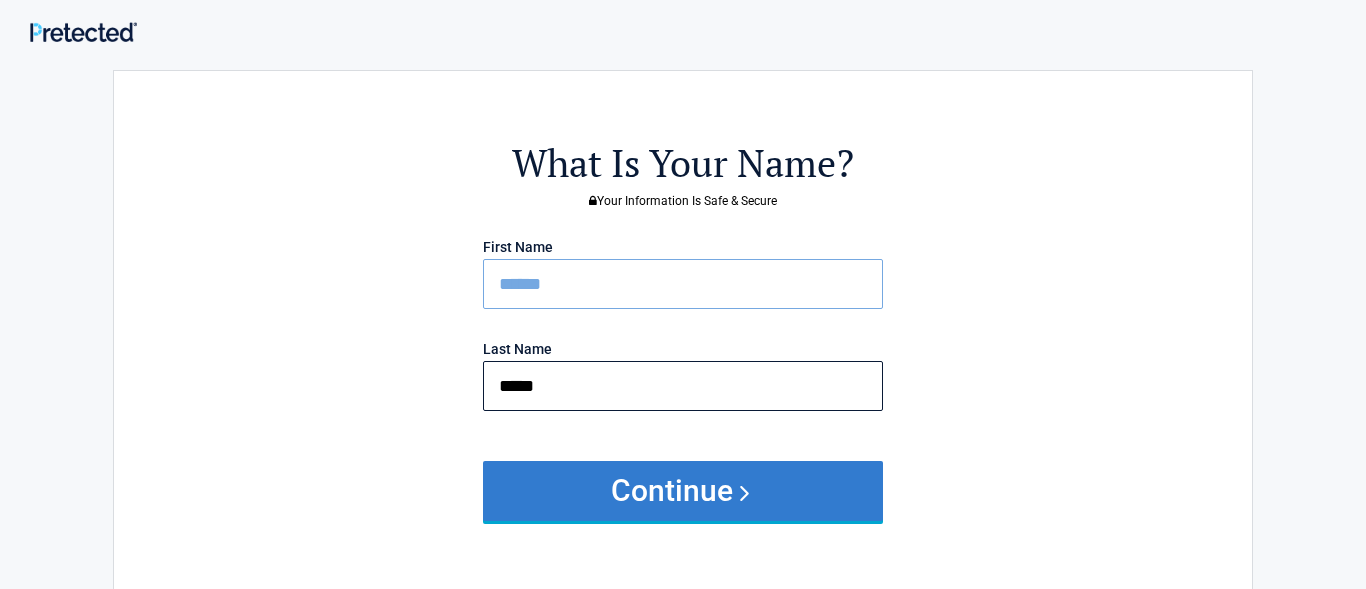 type on "*****" 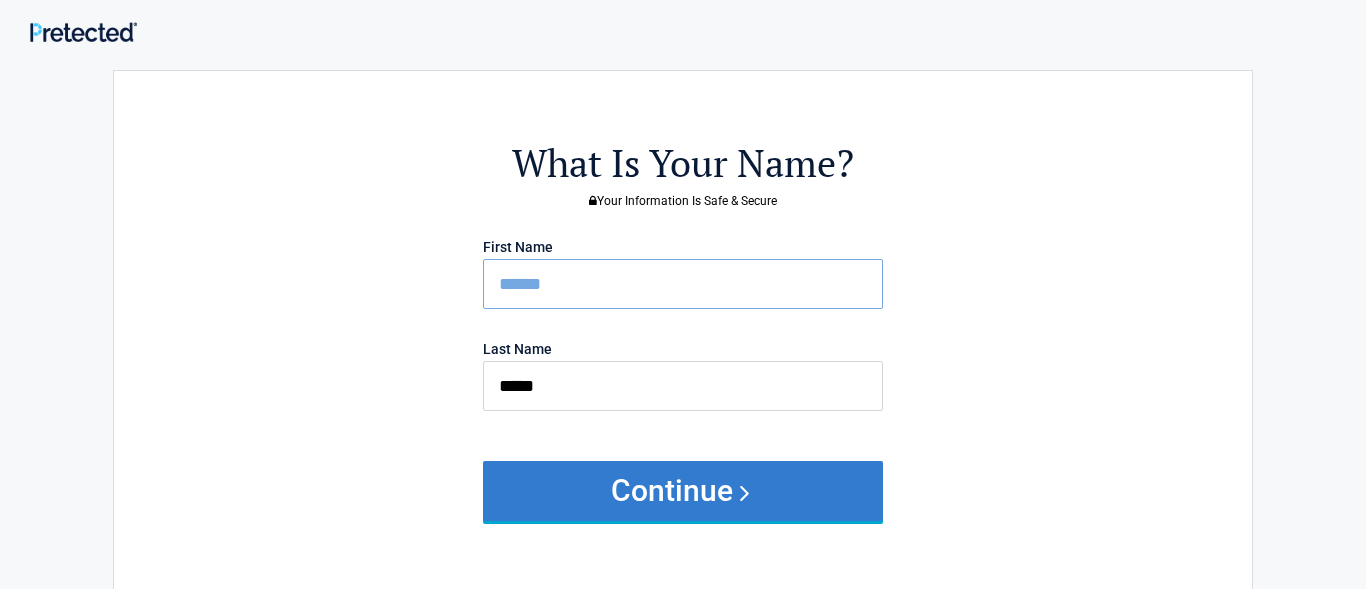 click on "Continue" at bounding box center (683, 491) 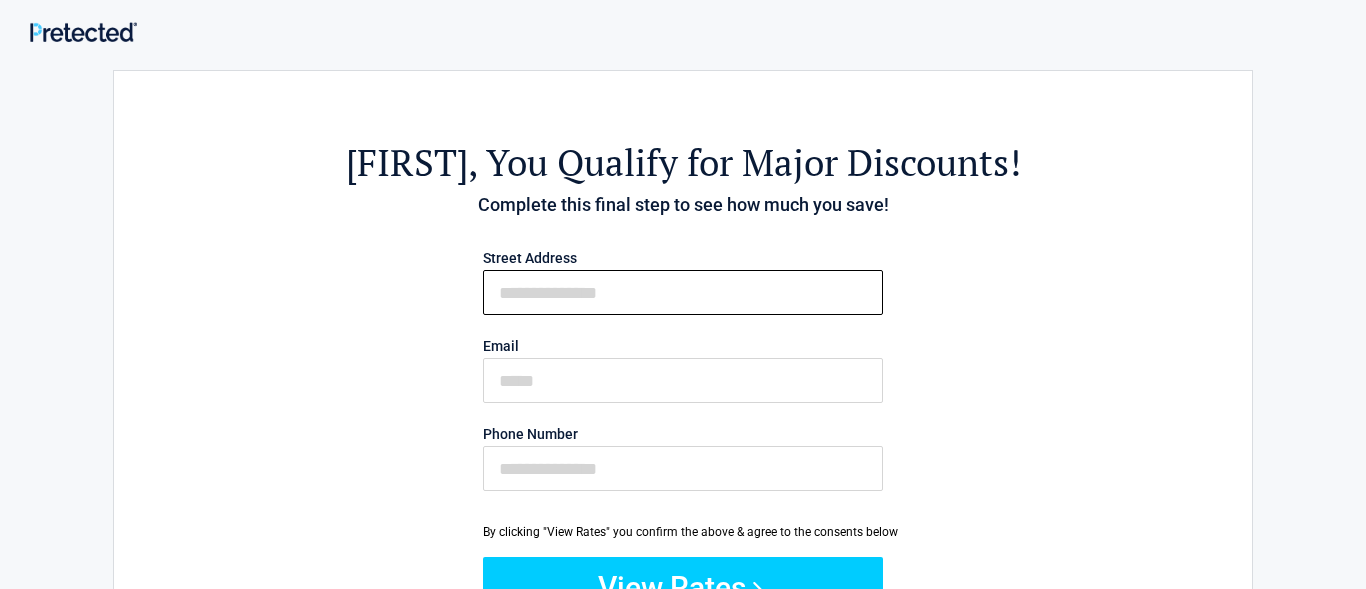 click on "First Name" at bounding box center [683, 292] 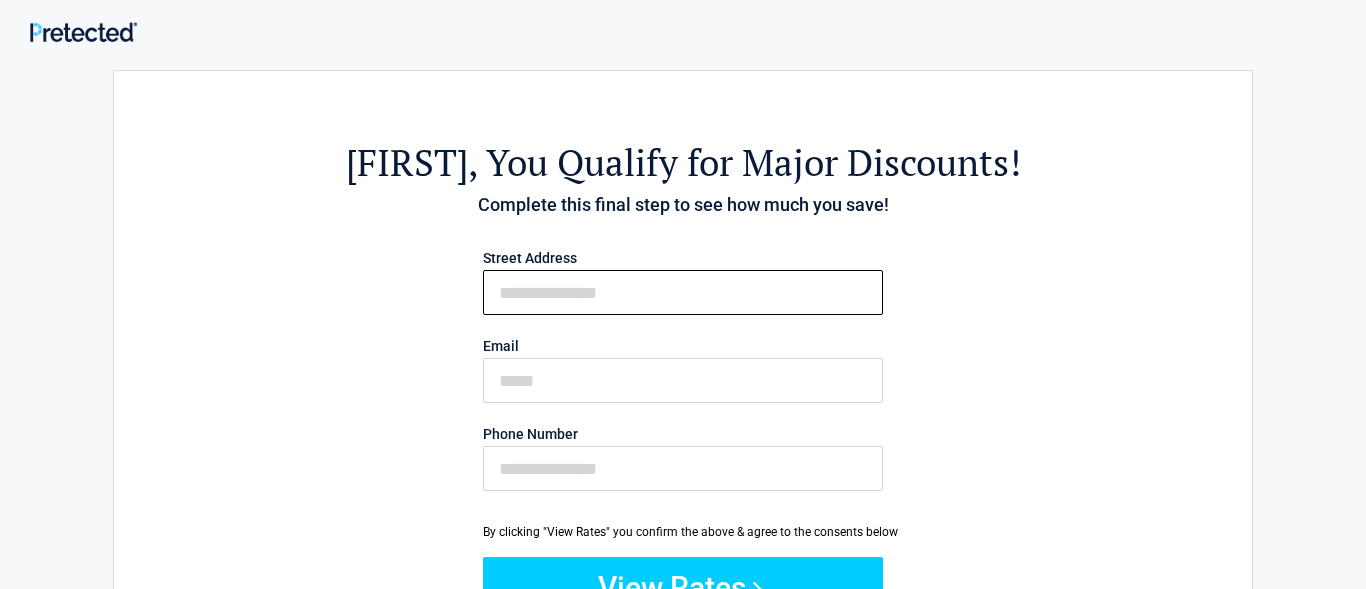 type on "**********" 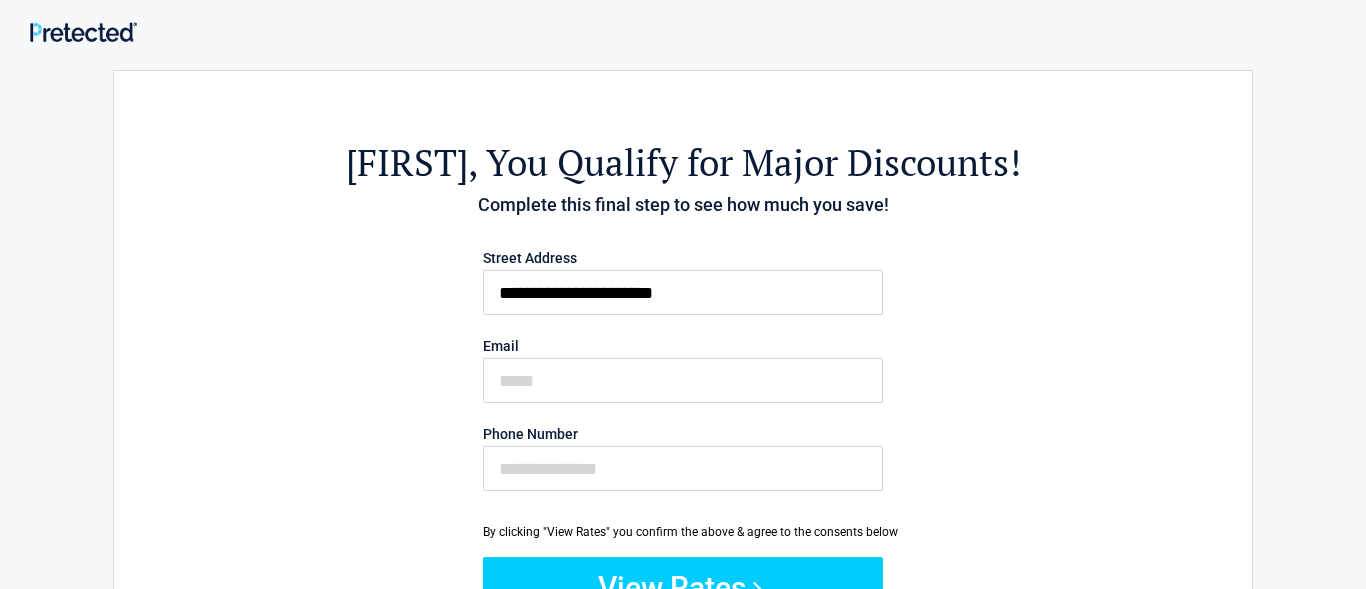 type on "**********" 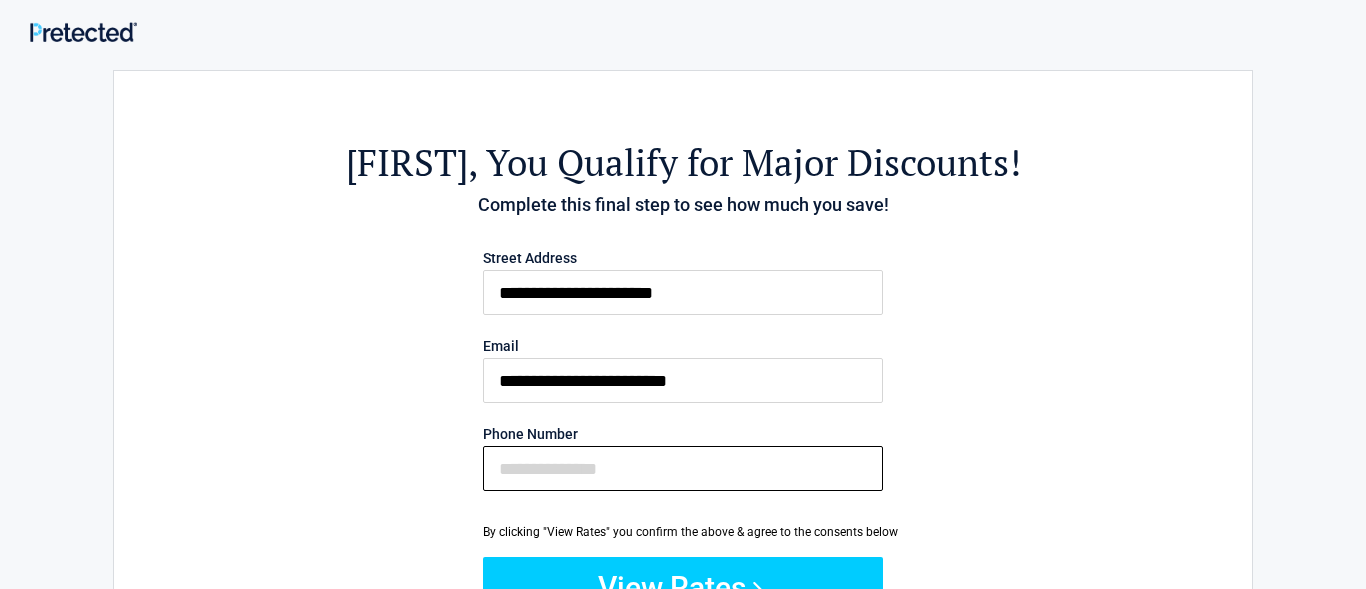 type on "**********" 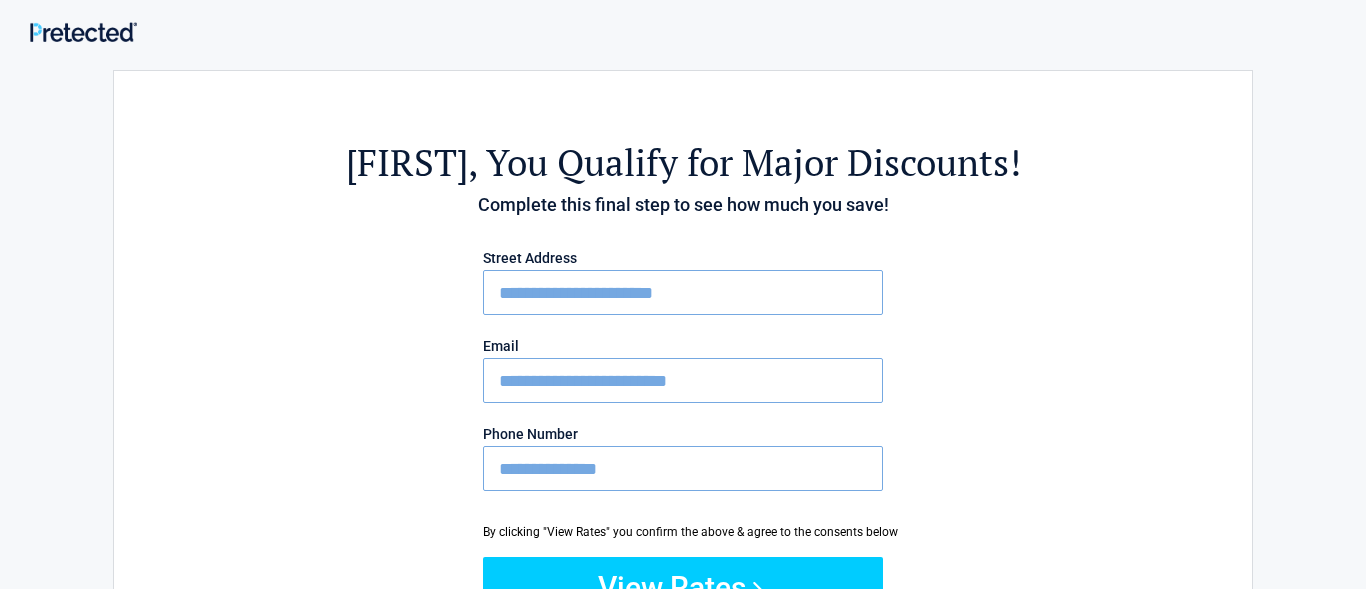 click on "**********" at bounding box center (683, 380) 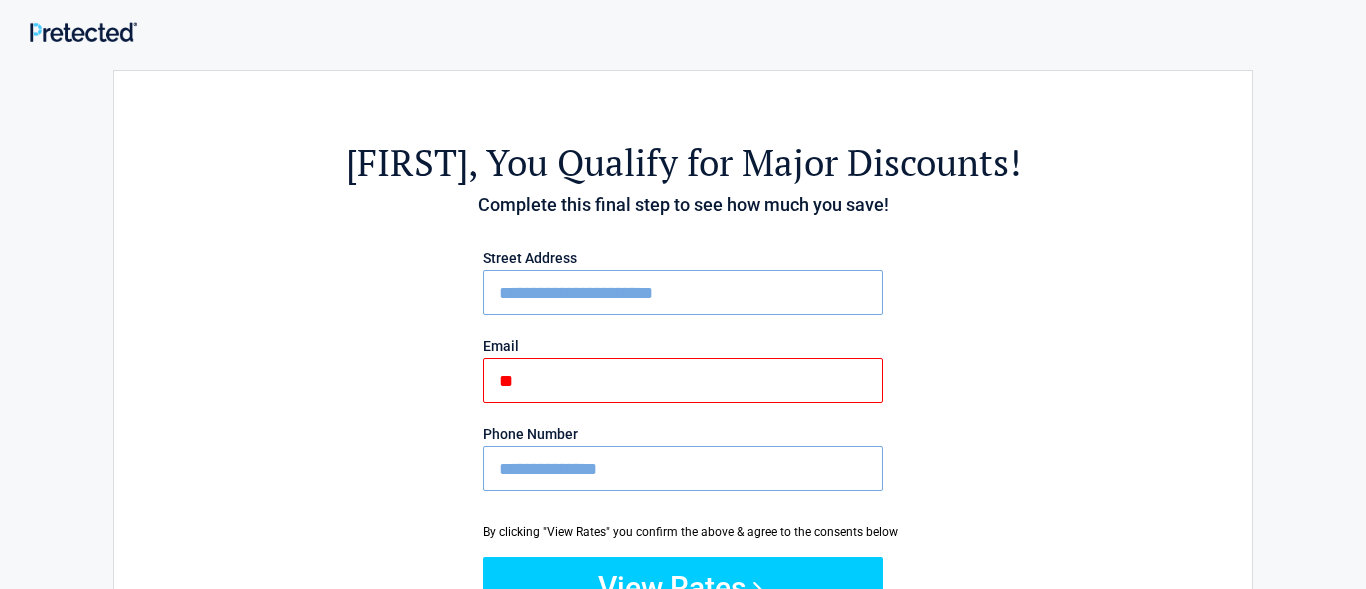 type on "**********" 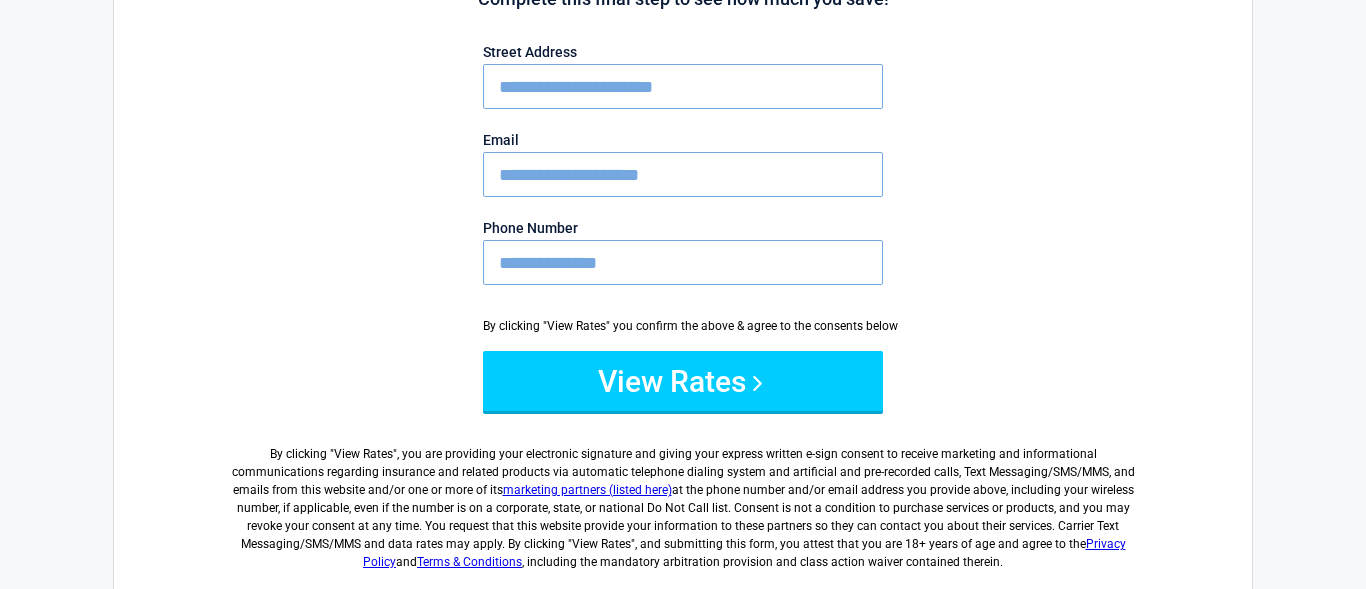 scroll, scrollTop: 210, scrollLeft: 0, axis: vertical 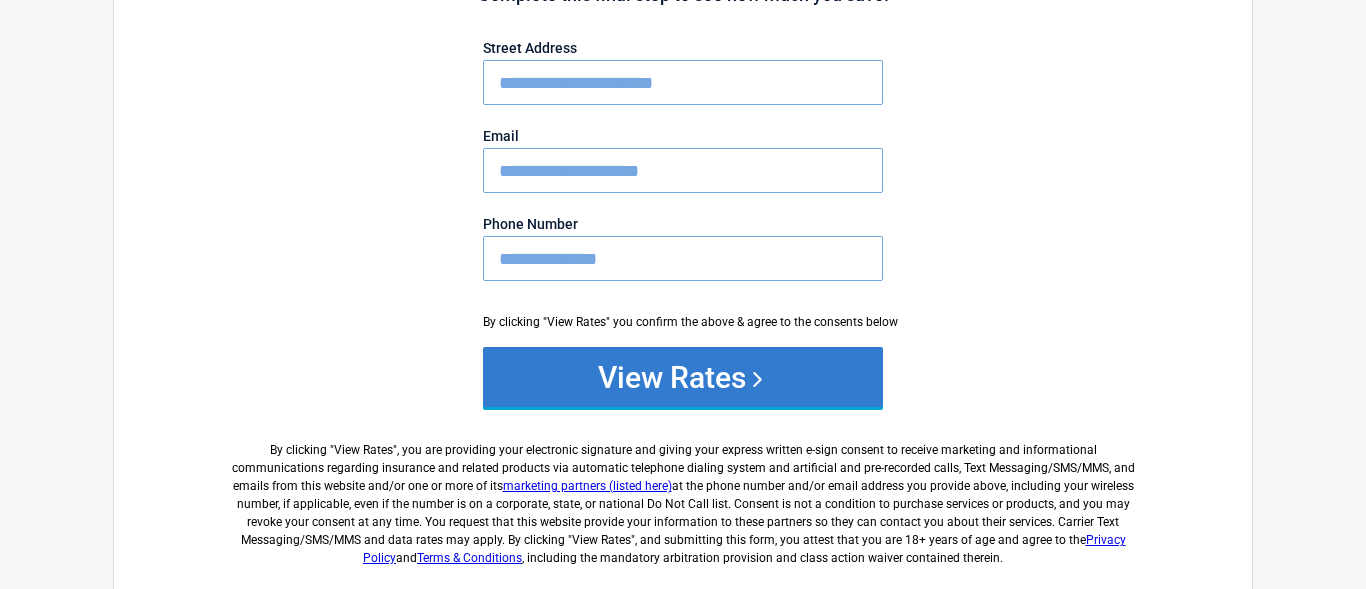 click on "View Rates" at bounding box center (683, 377) 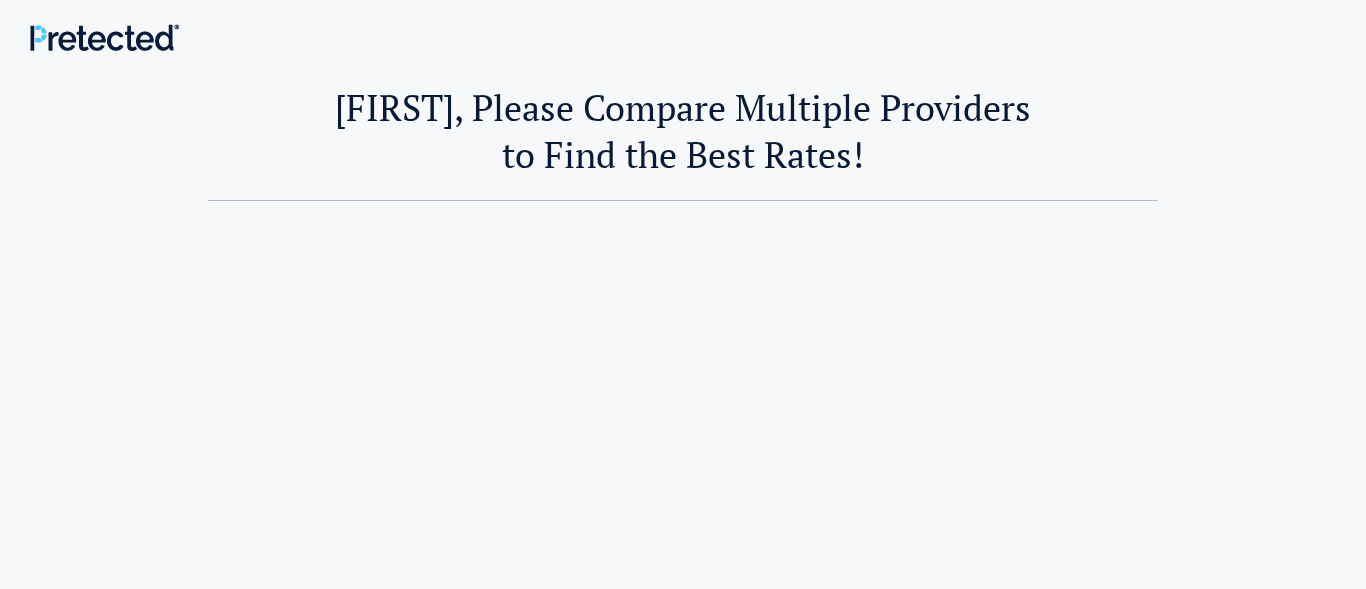 scroll, scrollTop: 0, scrollLeft: 0, axis: both 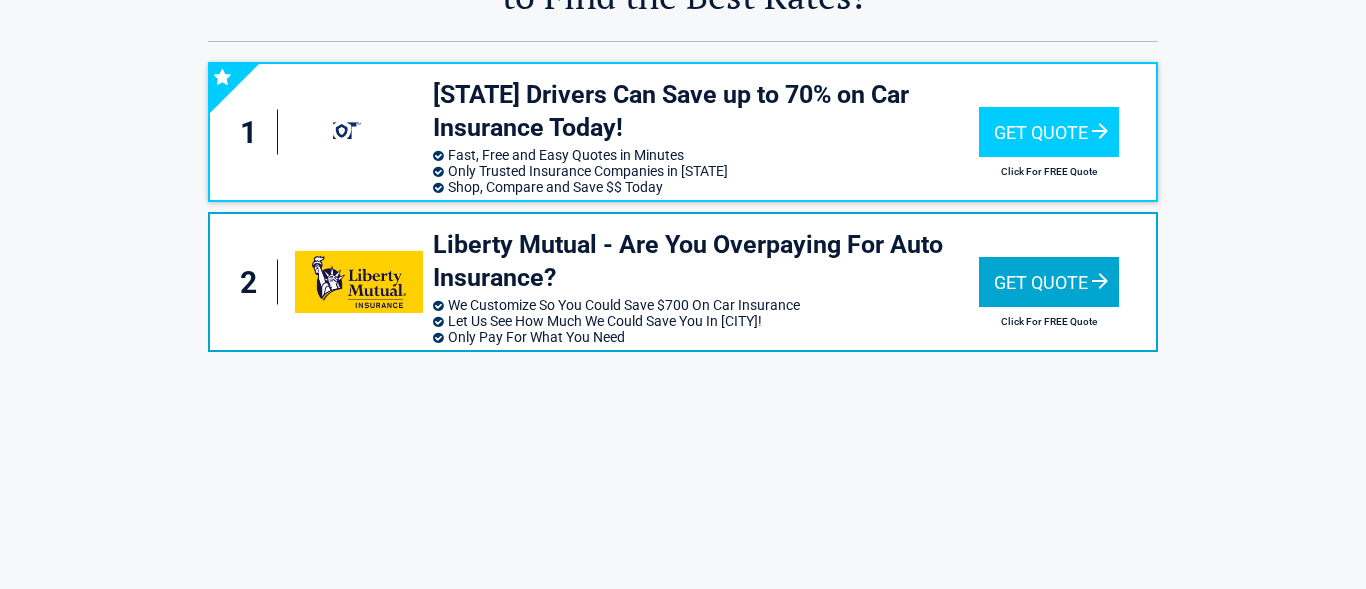 click on "Get Quote" at bounding box center (1049, 282) 